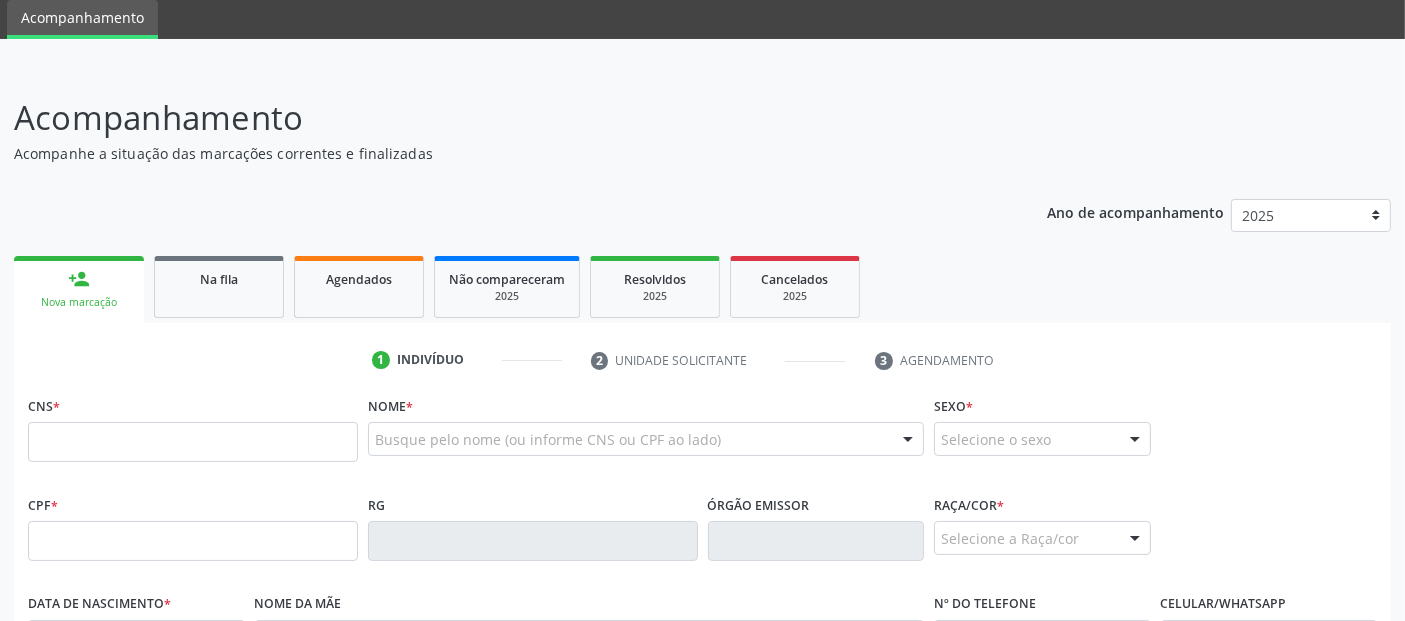 scroll, scrollTop: 71, scrollLeft: 0, axis: vertical 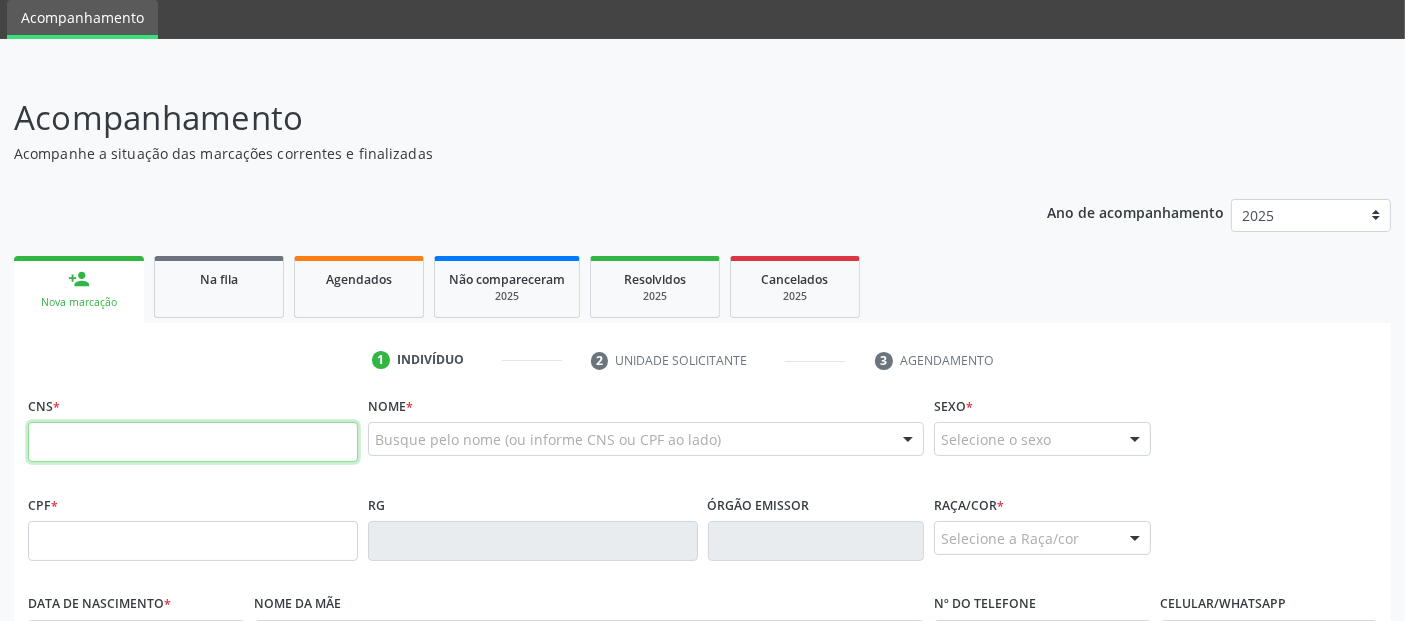 click at bounding box center (193, 442) 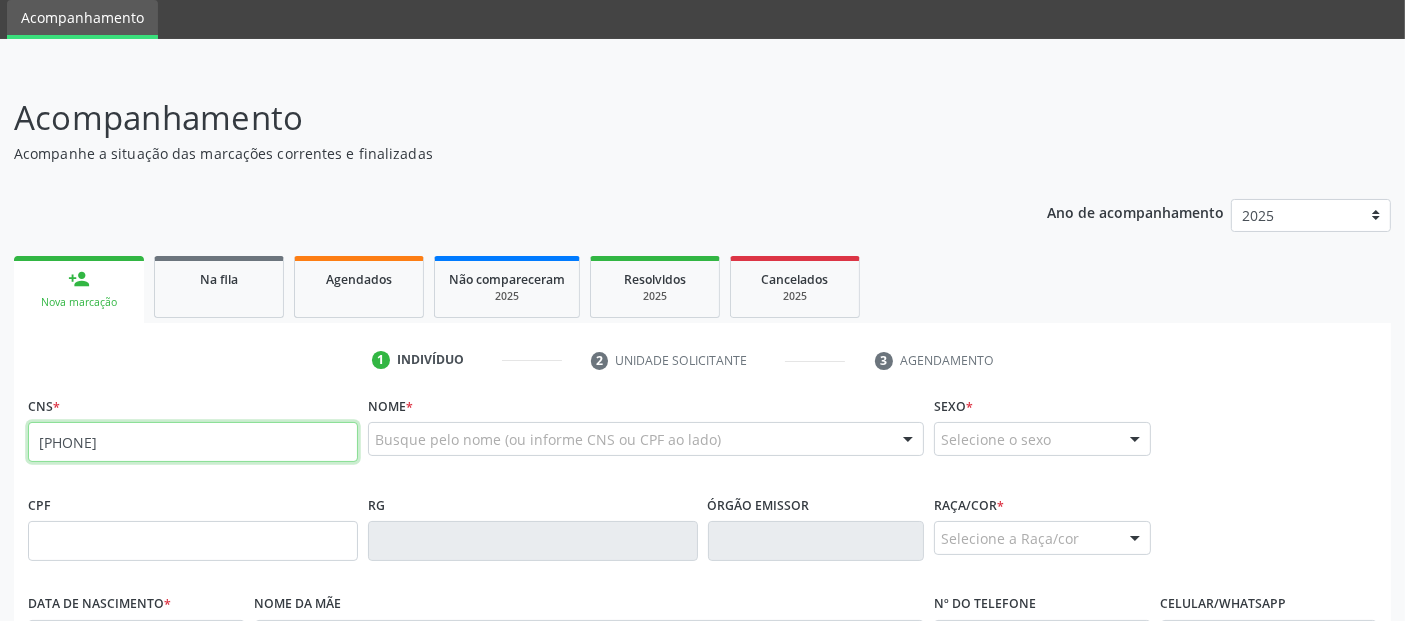 type on "[PHONE]" 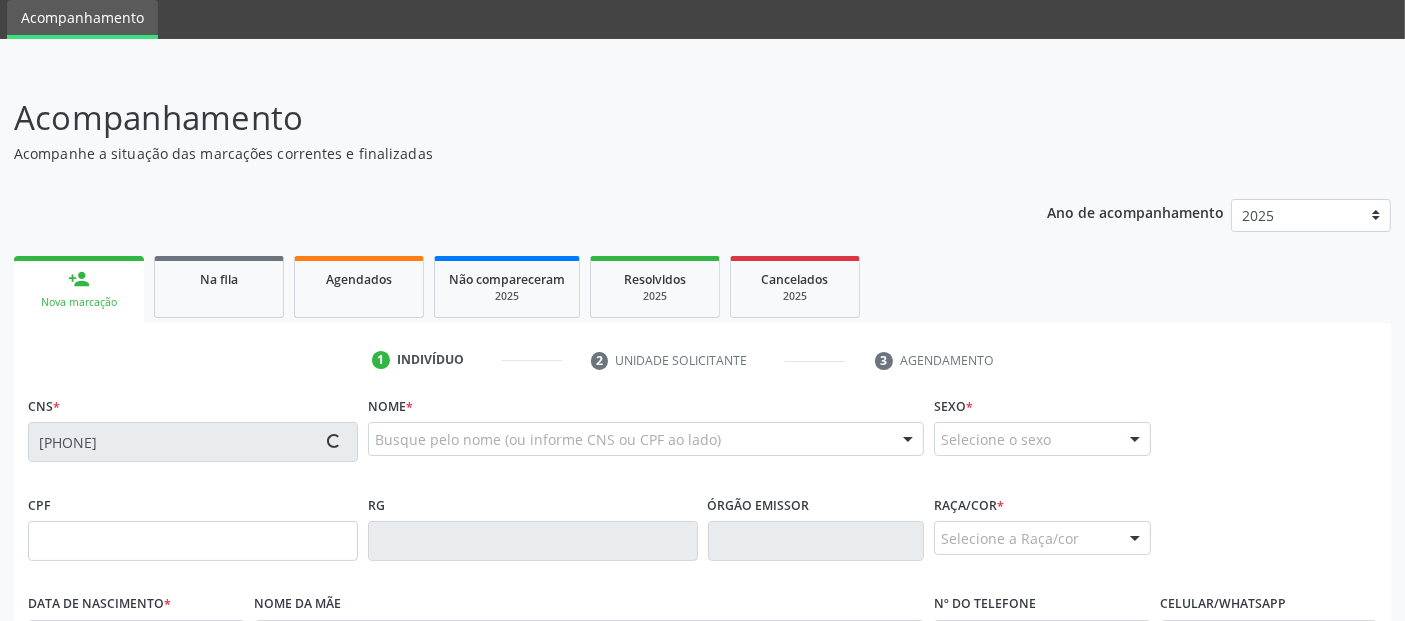 type on "[NUMBER]" 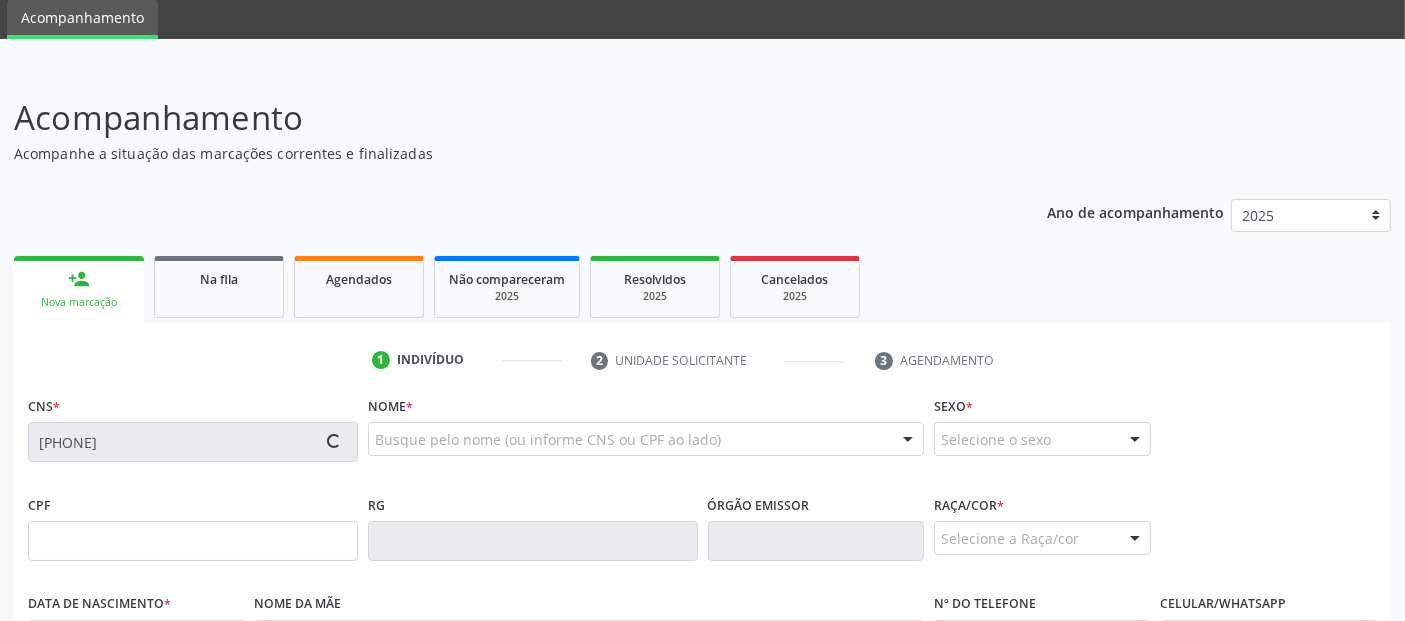 type on "[DATE]" 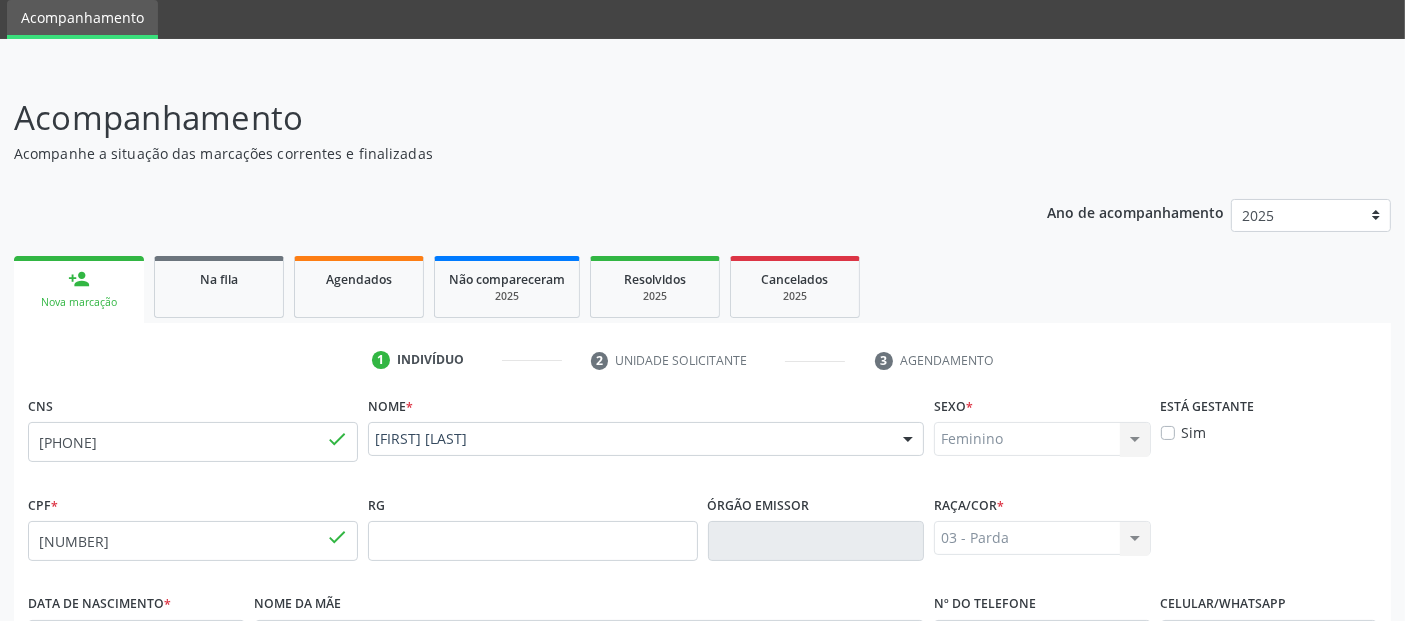 scroll, scrollTop: 489, scrollLeft: 0, axis: vertical 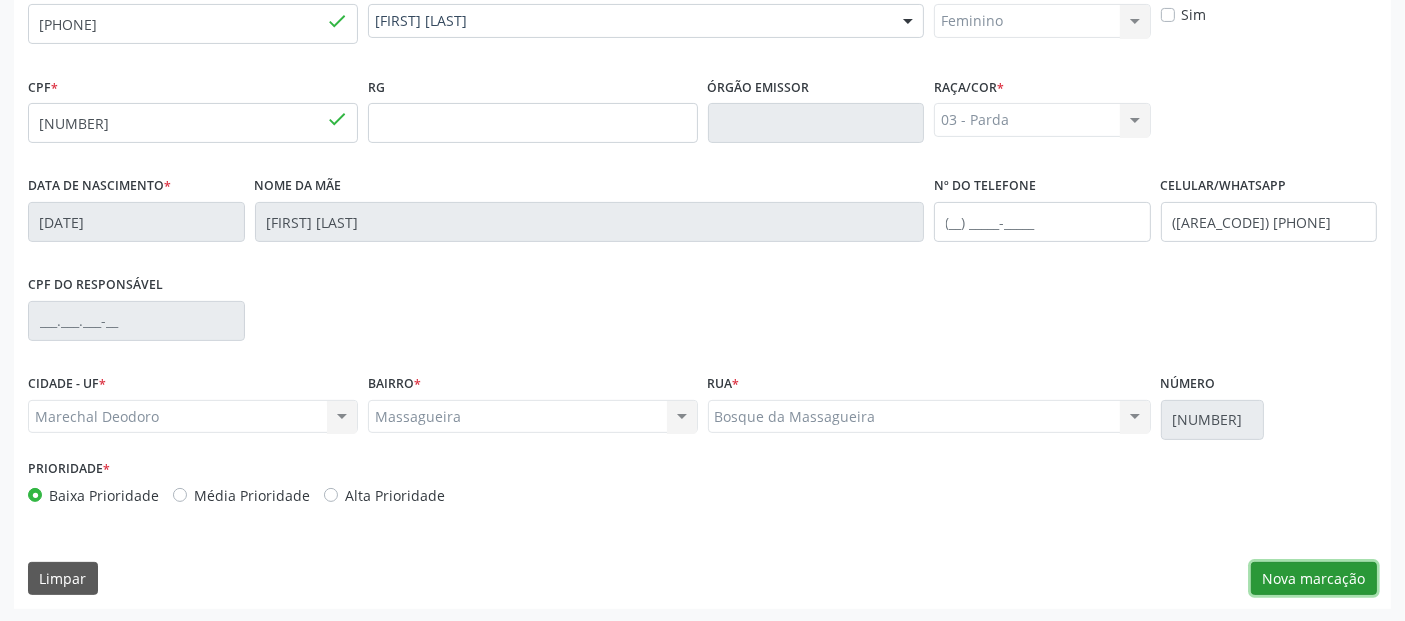 click on "Nova marcação" at bounding box center [1314, 579] 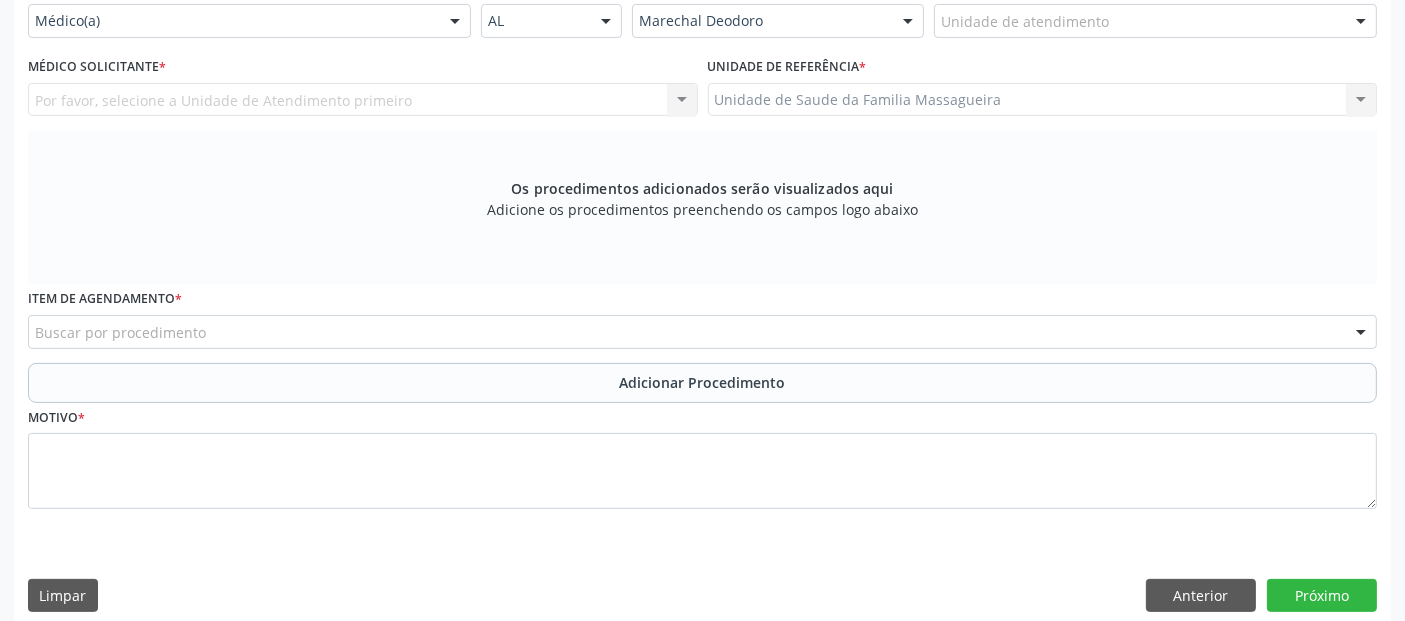 click on "Unidade de atendimento" at bounding box center [1155, 21] 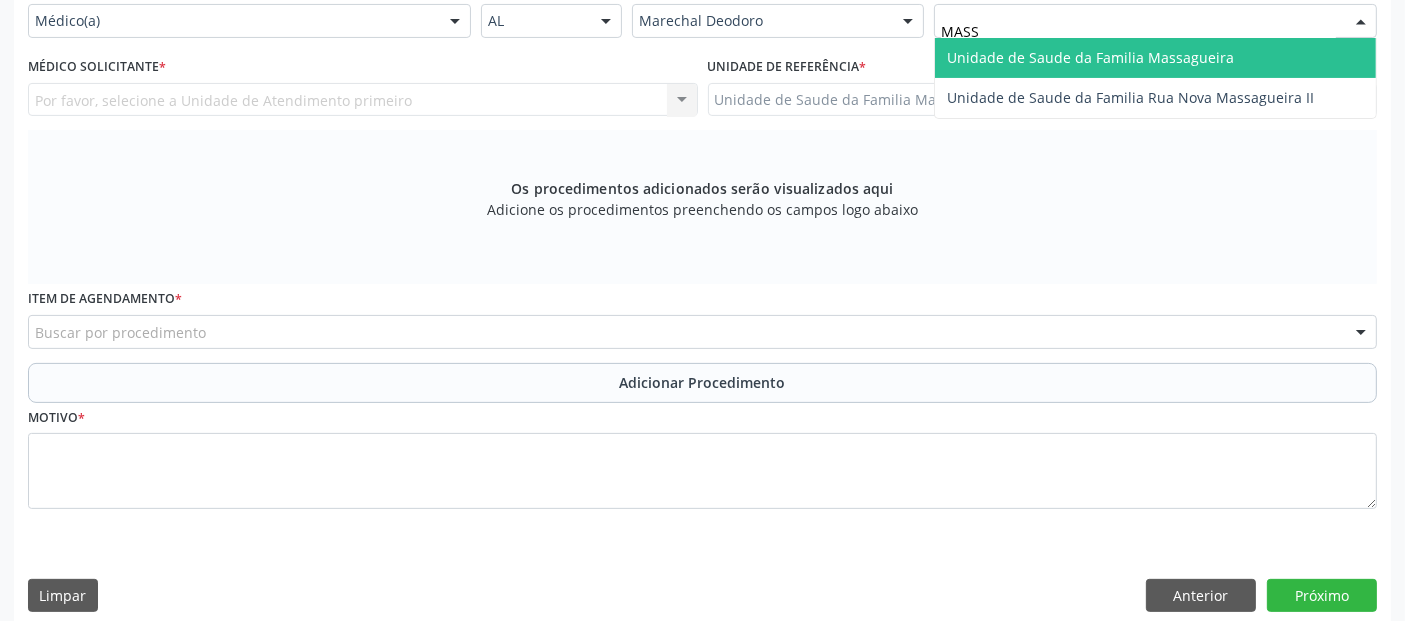 type on "MASSA" 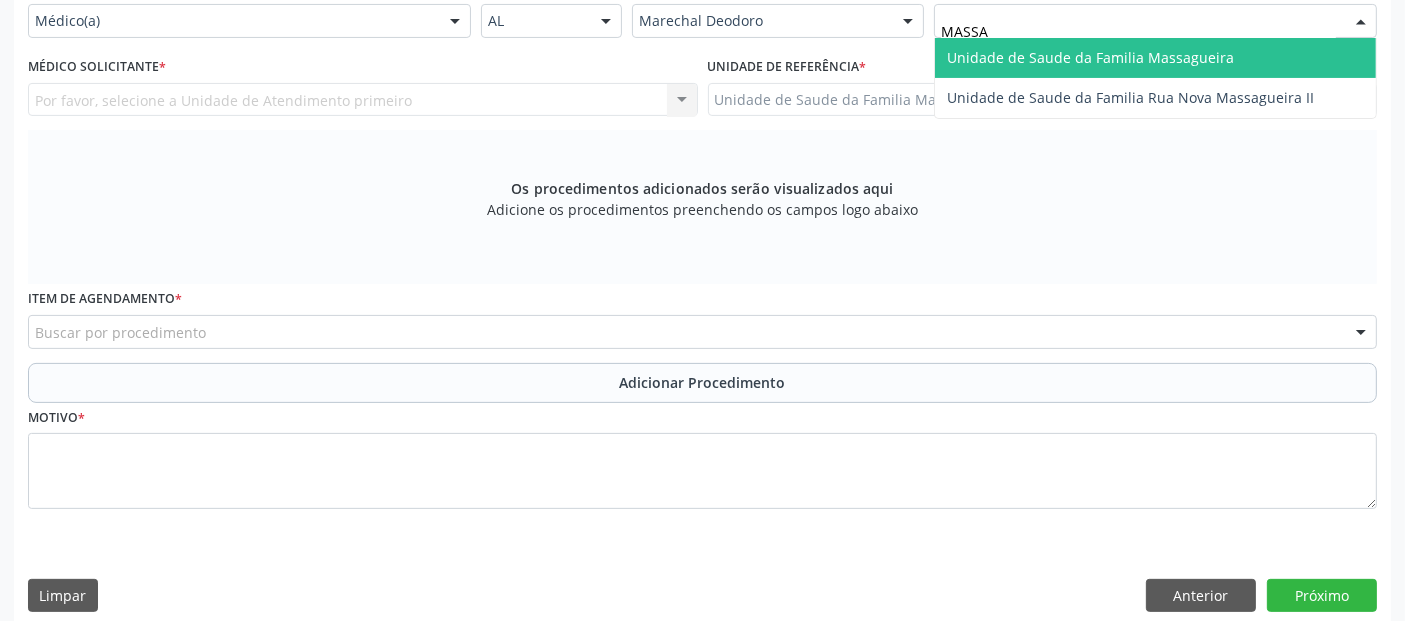 click on "Unidade de Saude da Familia Massagueira" at bounding box center (1090, 57) 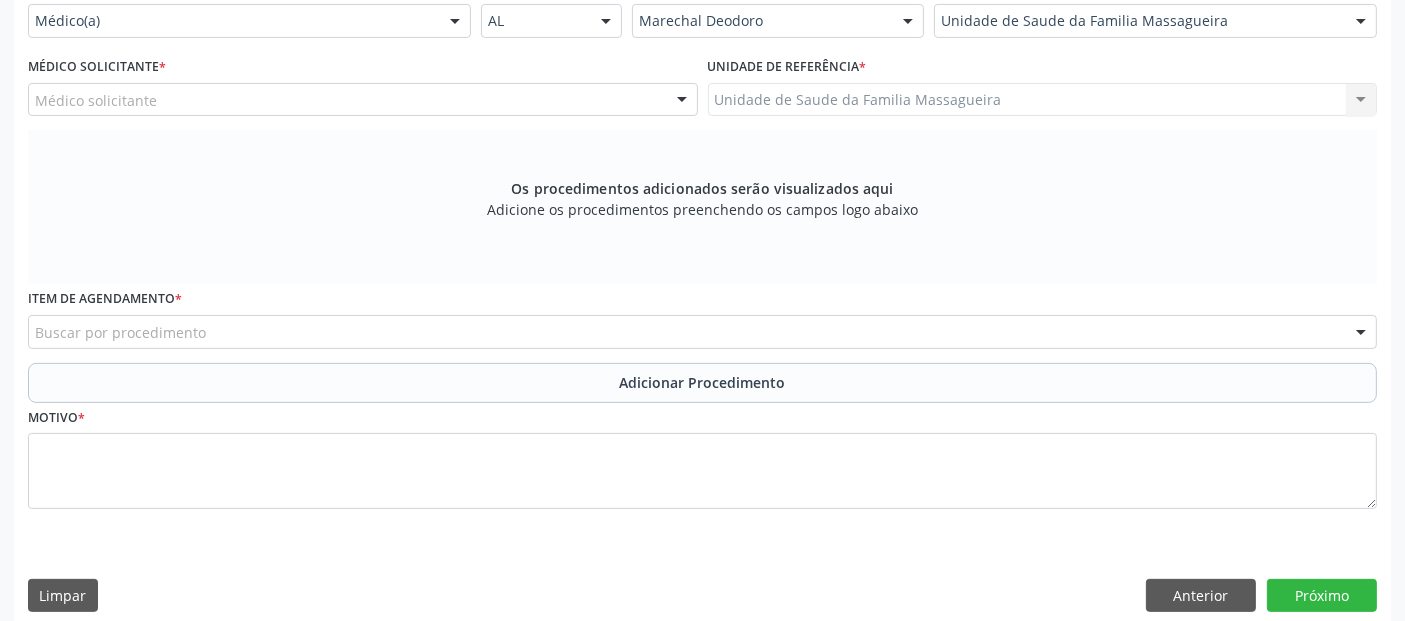 click on "Médico Solicitante
*
Médico solicitante
[FIRST] [LAST]   [FIRST] [LAST]   [FIRST] [LAST]   [FIRST] [LAST]   [FIRST] [LAST]   [FIRST] [LAST]   [FIRST] [LAST]   [FIRST] [LAST]
Nenhum resultado encontrado para: "   "
Não há nenhuma opção para ser exibida." at bounding box center (363, 91) 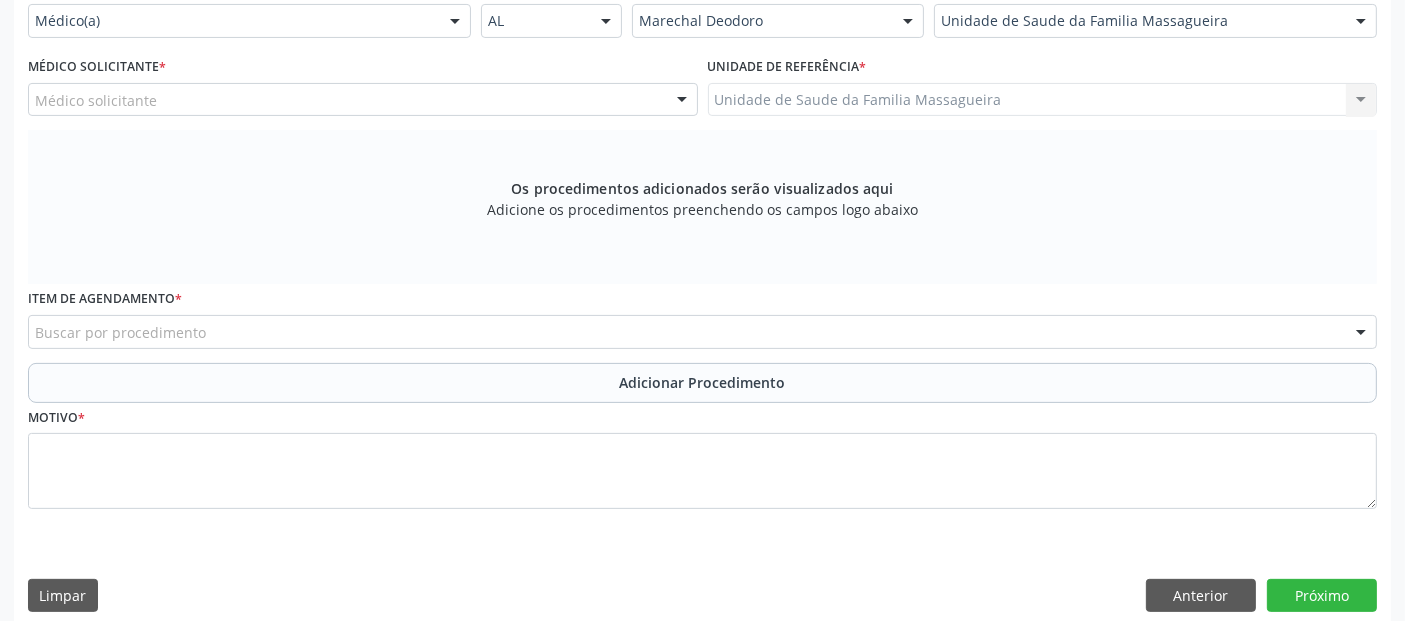 click on "Médico Solicitante
*
Médico solicitante
[FIRST] [LAST]   [FIRST] [LAST]   [FIRST] [LAST]   [FIRST] [LAST]   [FIRST] [LAST]   [FIRST] [LAST]   [FIRST] [LAST]   [FIRST] [LAST]
Nenhum resultado encontrado para: "   "
Não há nenhuma opção para ser exibida." at bounding box center (363, 91) 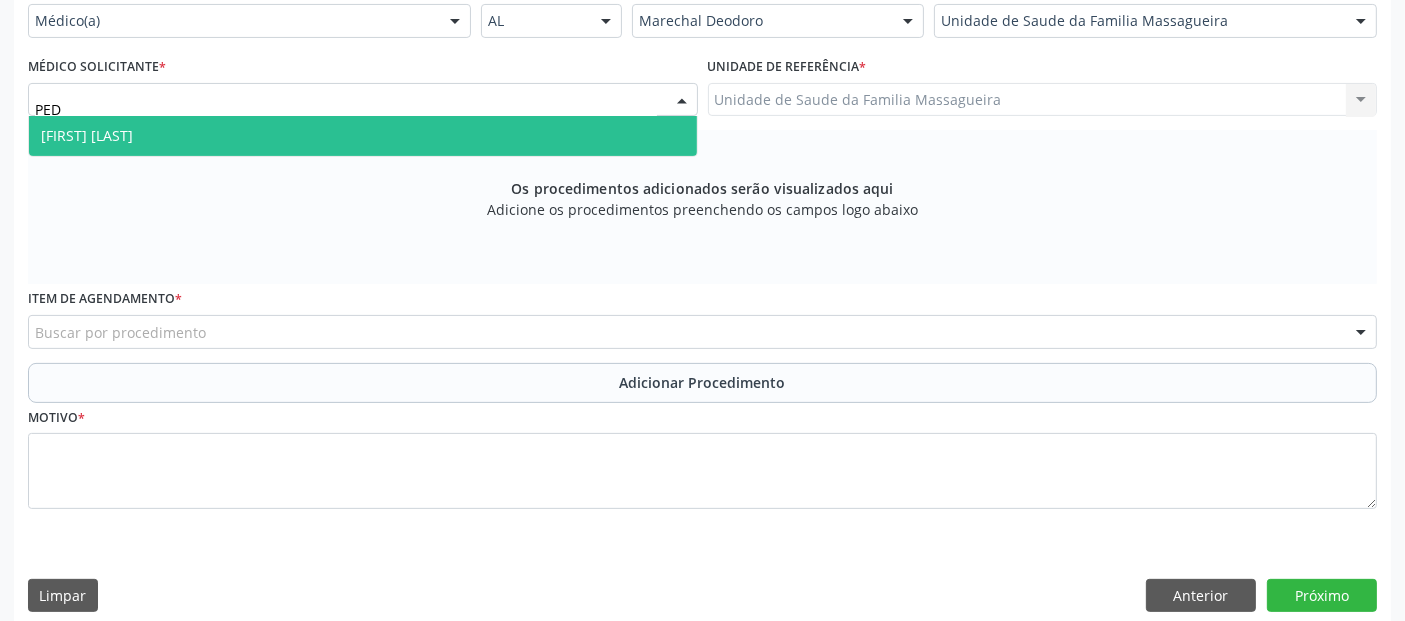 type on "PEDR" 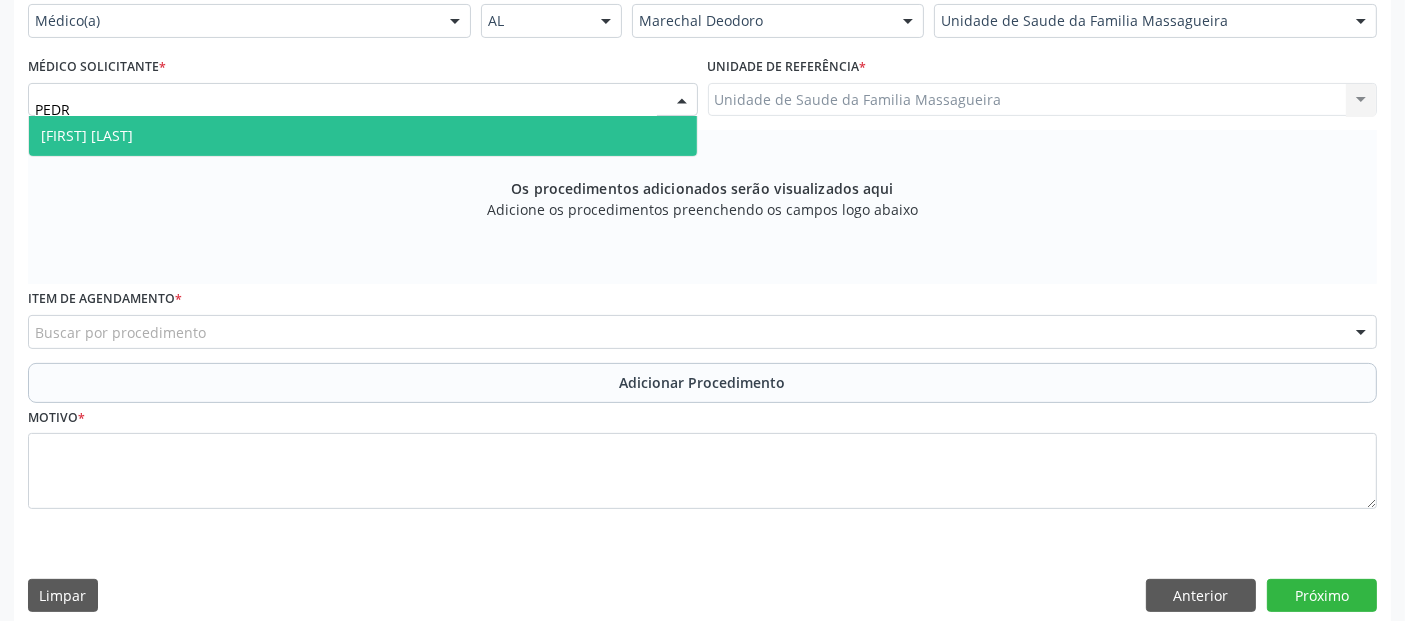 click on "[FIRST] [LAST]" at bounding box center (363, 136) 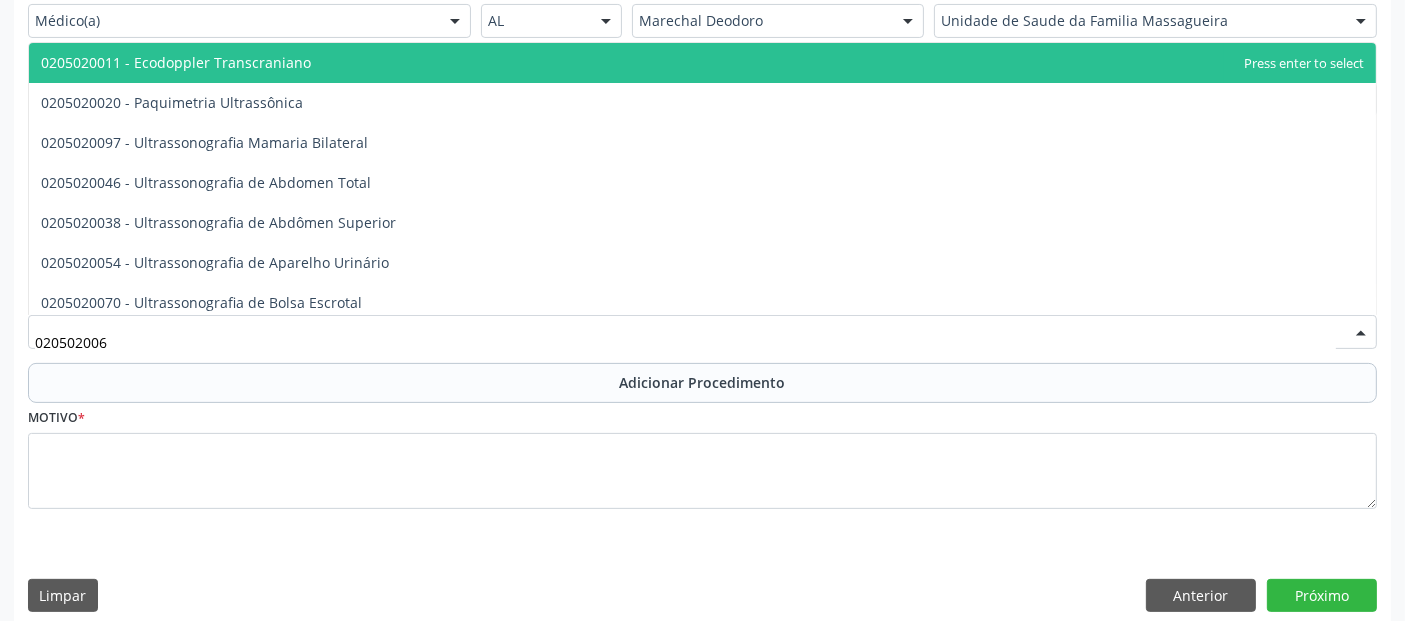 type on "0205020062" 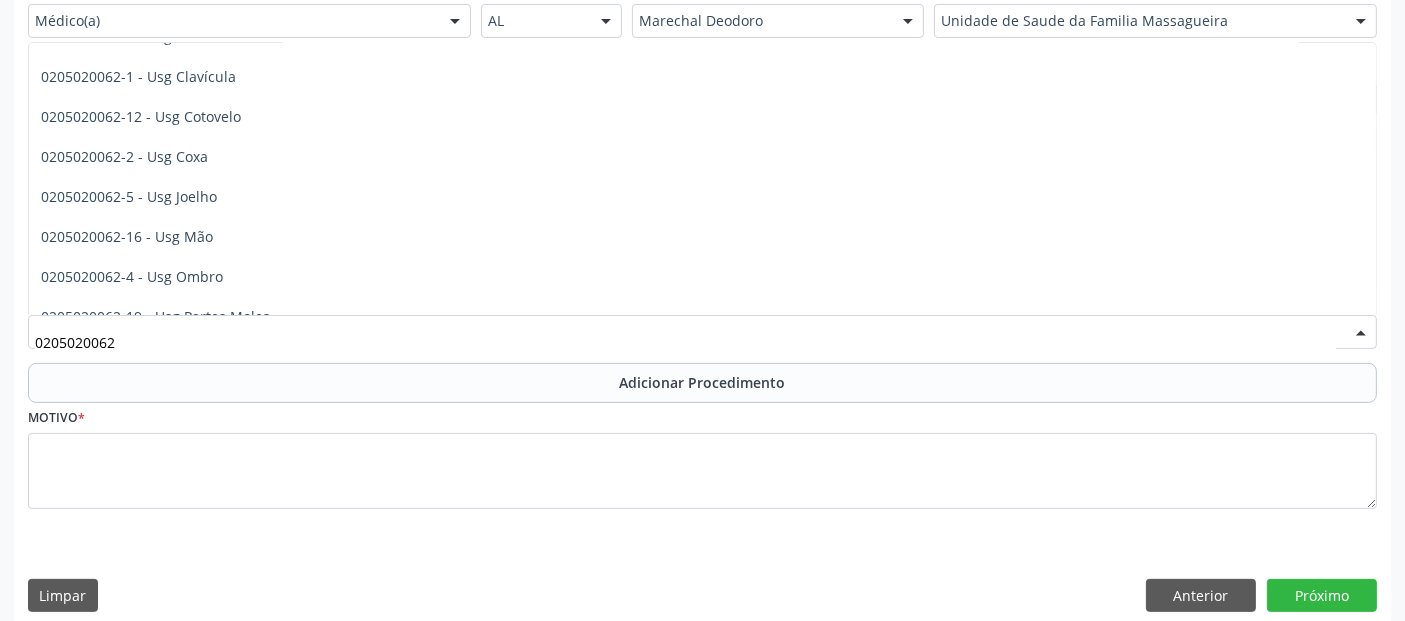 scroll, scrollTop: 163, scrollLeft: 0, axis: vertical 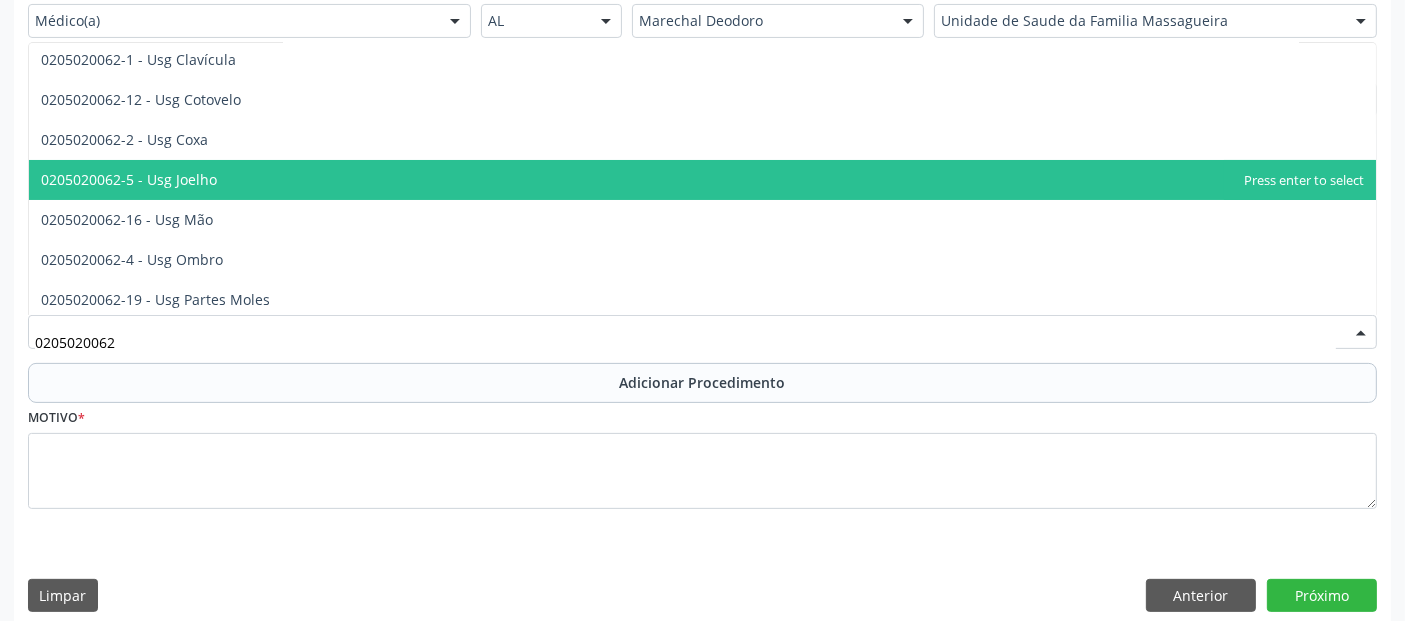 click on "0205020062-5 - Usg Joelho" at bounding box center [129, 179] 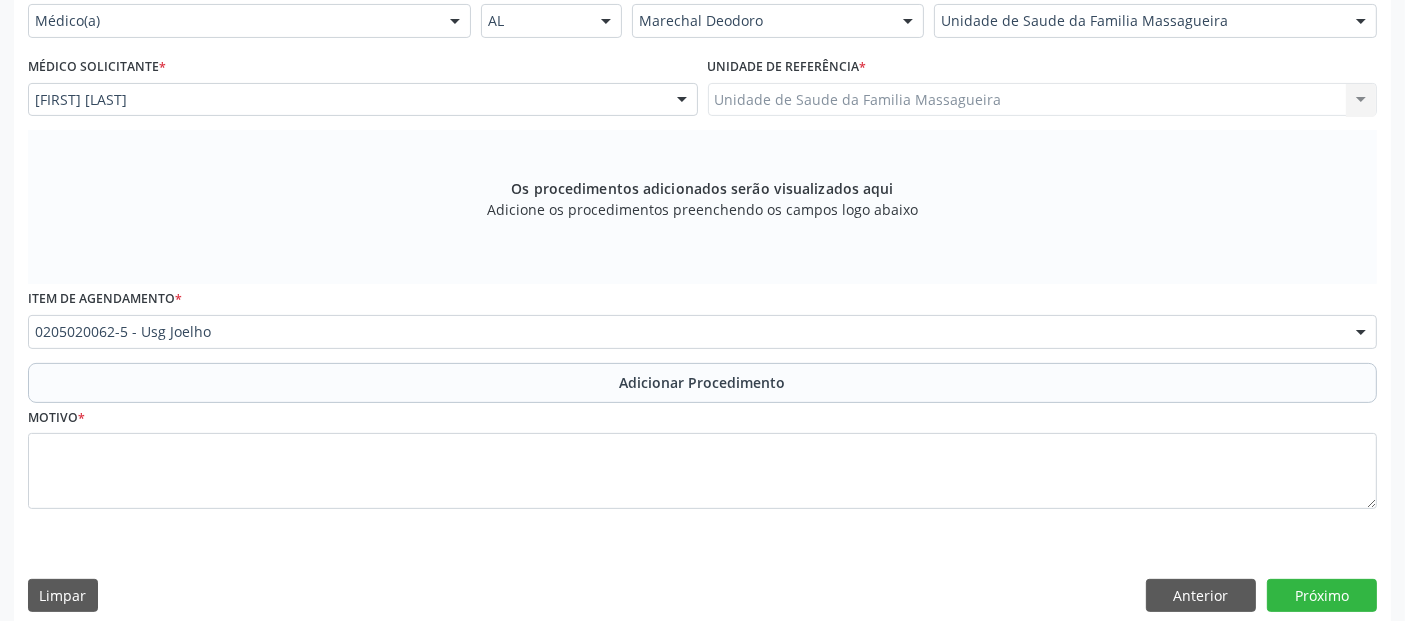 click on "Adicionar Procedimento" at bounding box center (702, 383) 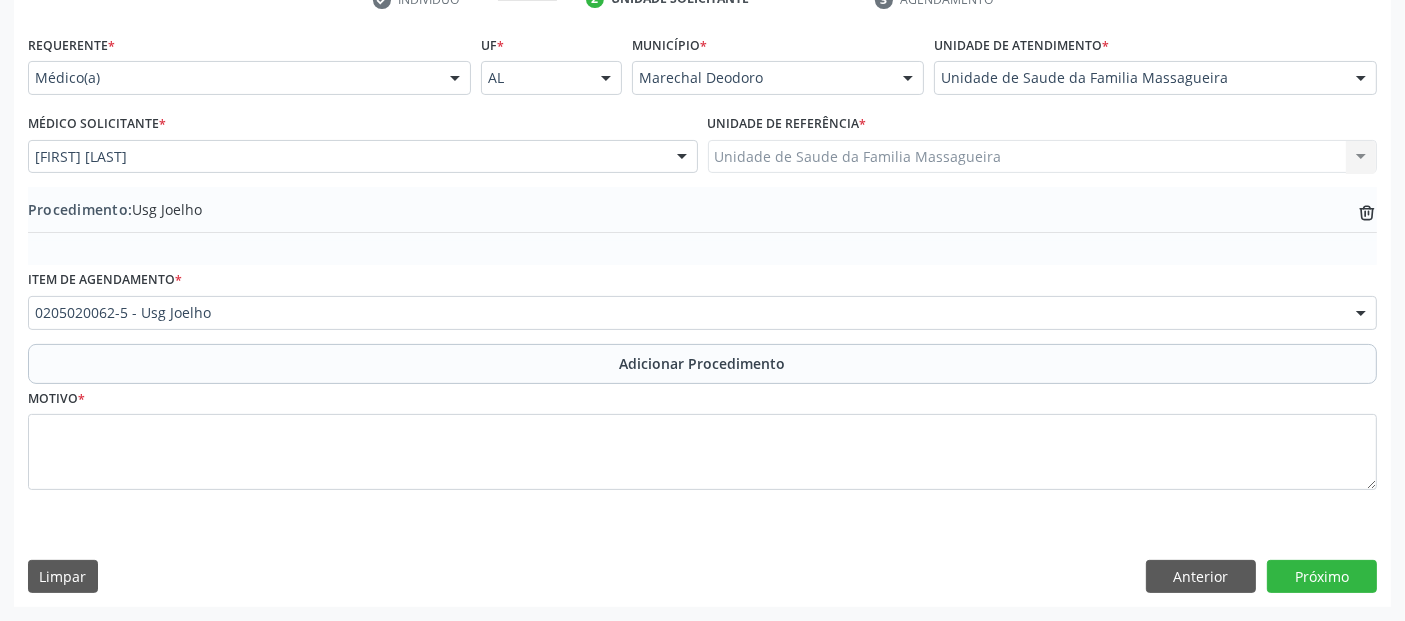 scroll, scrollTop: 429, scrollLeft: 0, axis: vertical 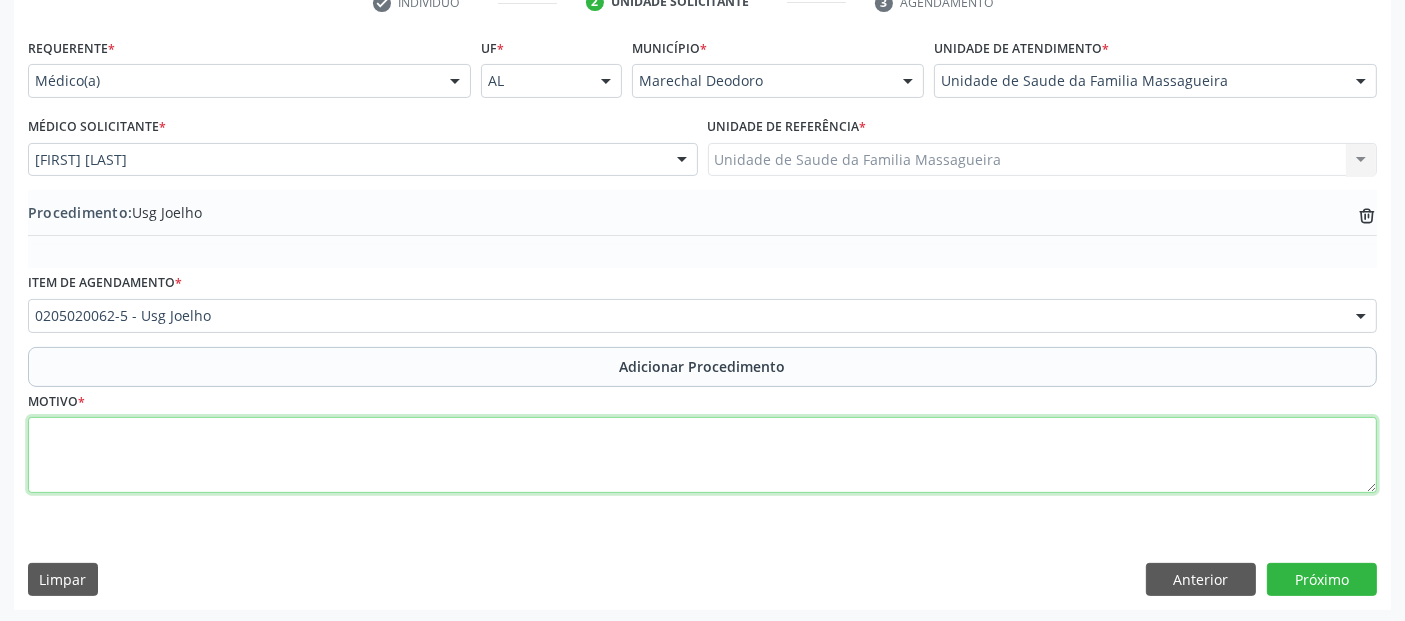 click at bounding box center [702, 455] 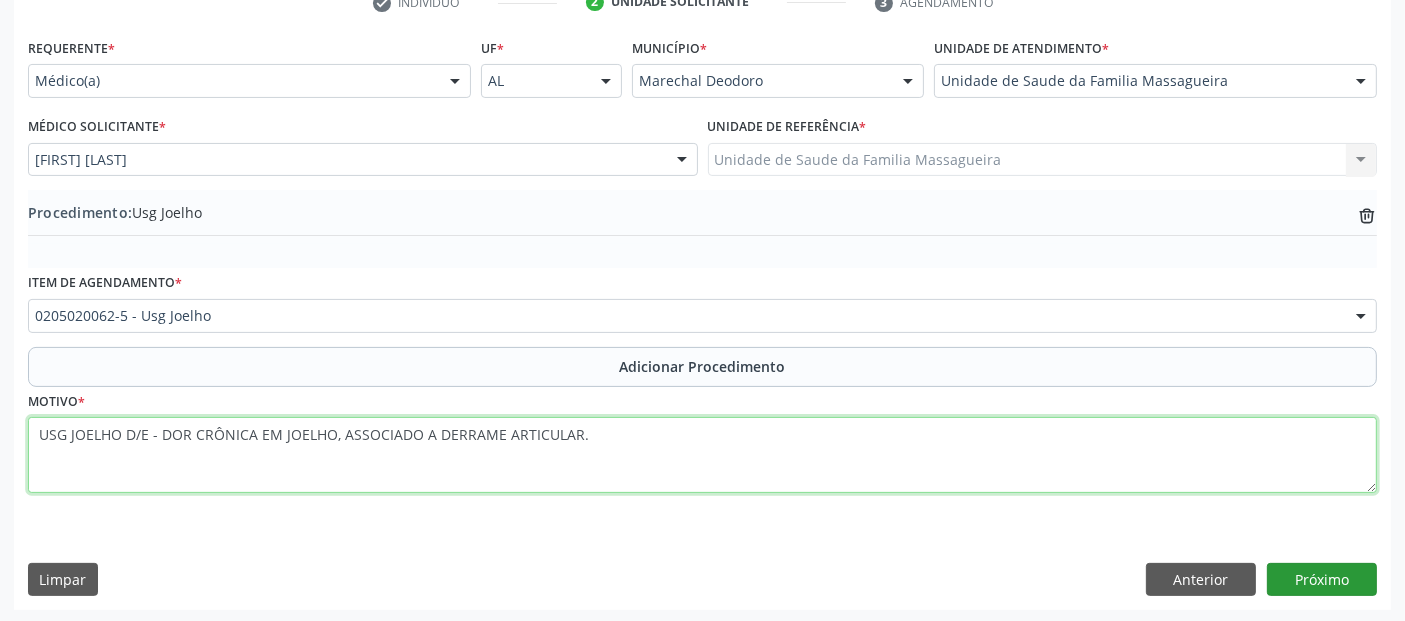 type on "USG JOELHO D/E - DOR CRÔNICA EM JOELHO, ASSOCIADO A DERRAME ARTICULAR." 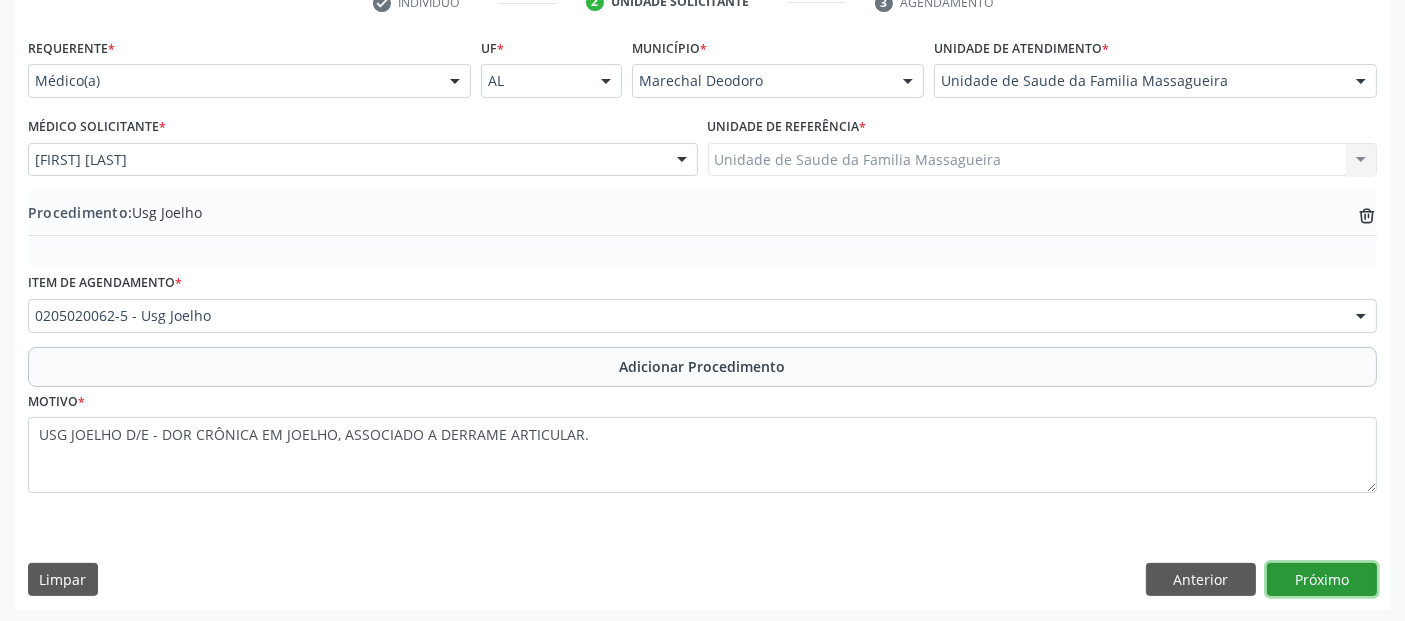 click on "Próximo" at bounding box center [1322, 580] 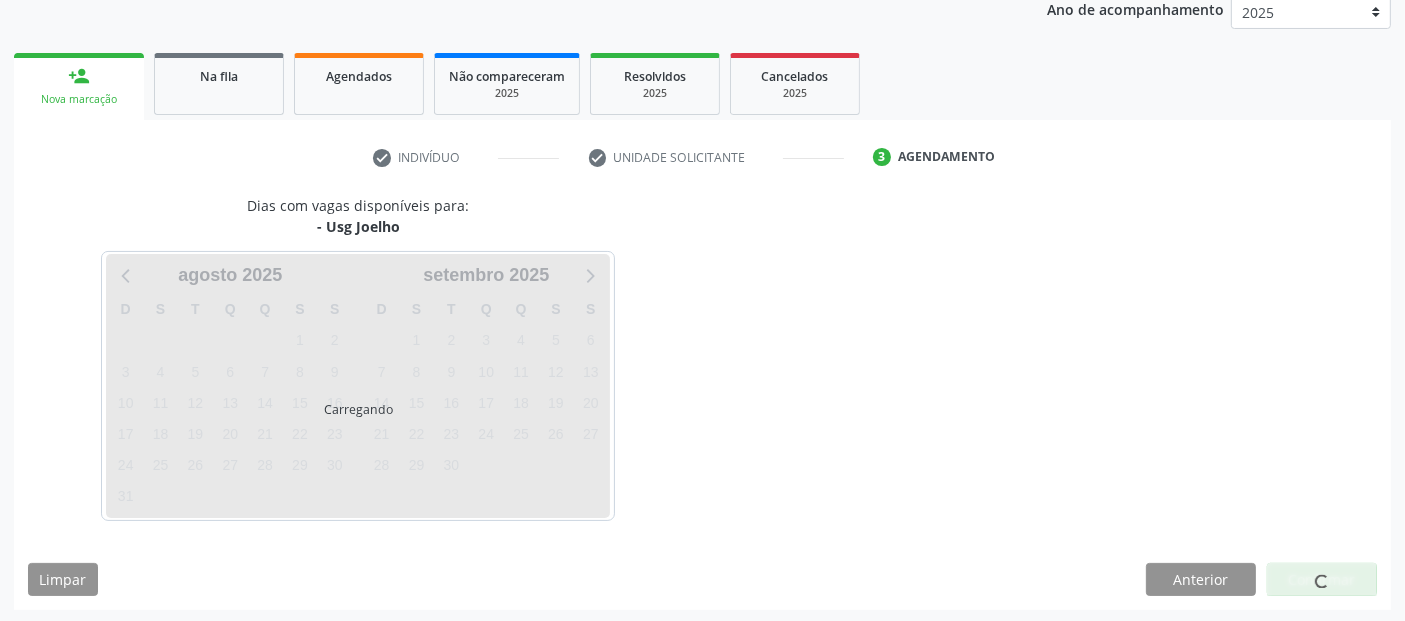 scroll, scrollTop: 333, scrollLeft: 0, axis: vertical 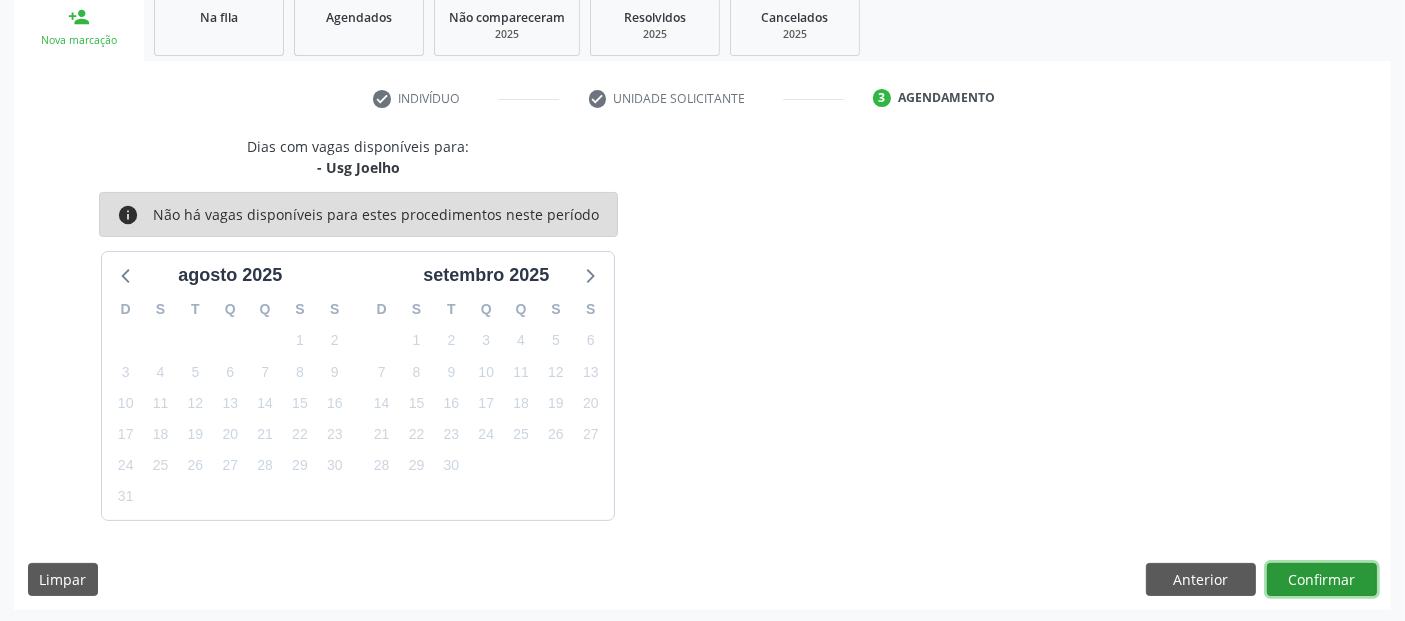 click on "Confirmar" at bounding box center [1322, 580] 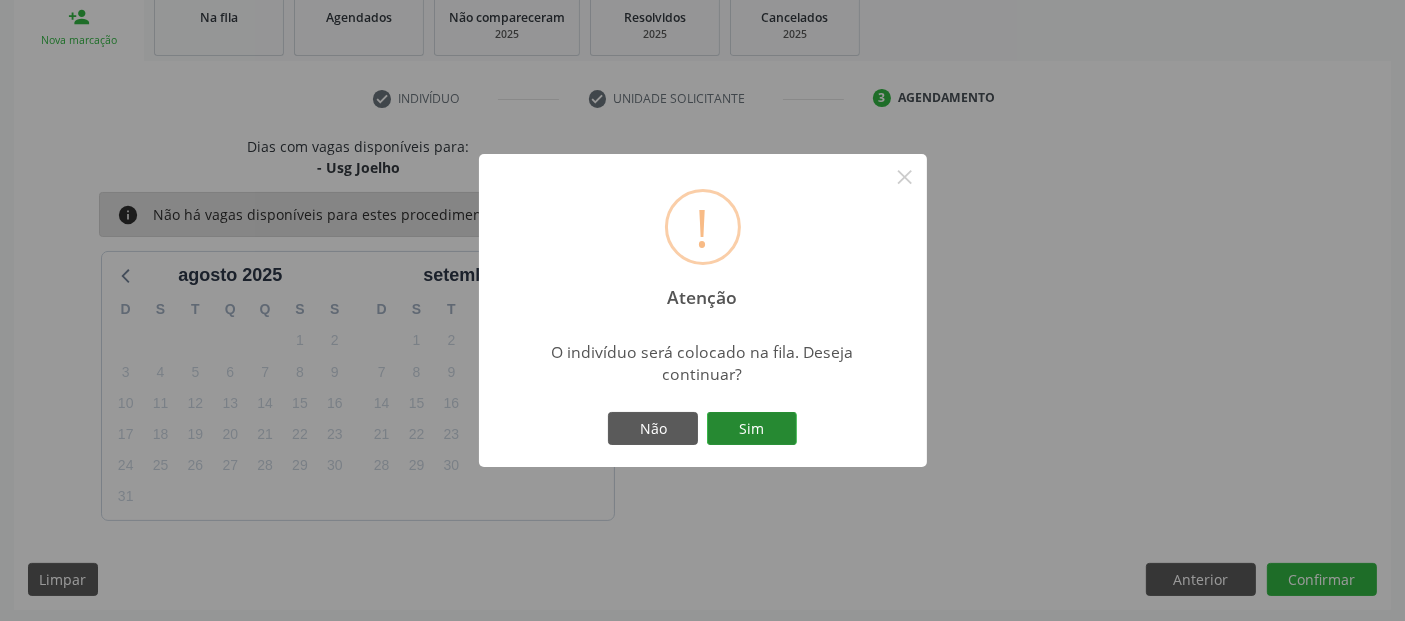 click on "Sim" at bounding box center [752, 429] 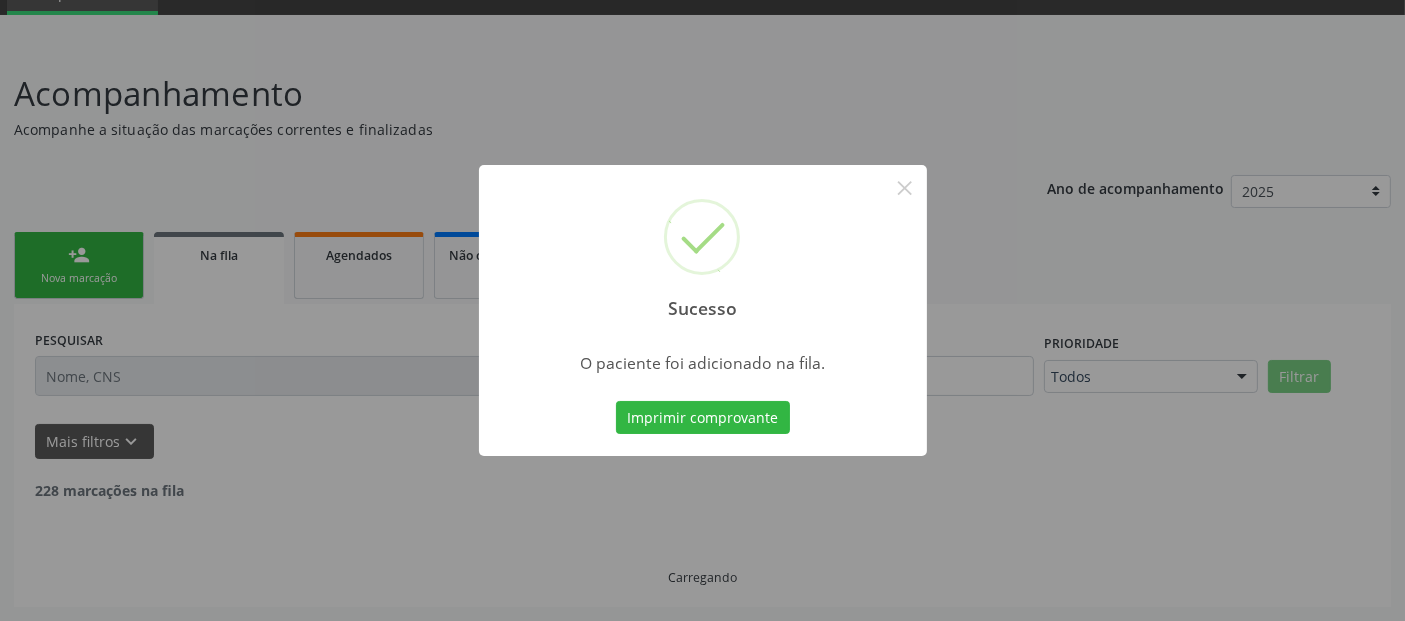 scroll, scrollTop: 71, scrollLeft: 0, axis: vertical 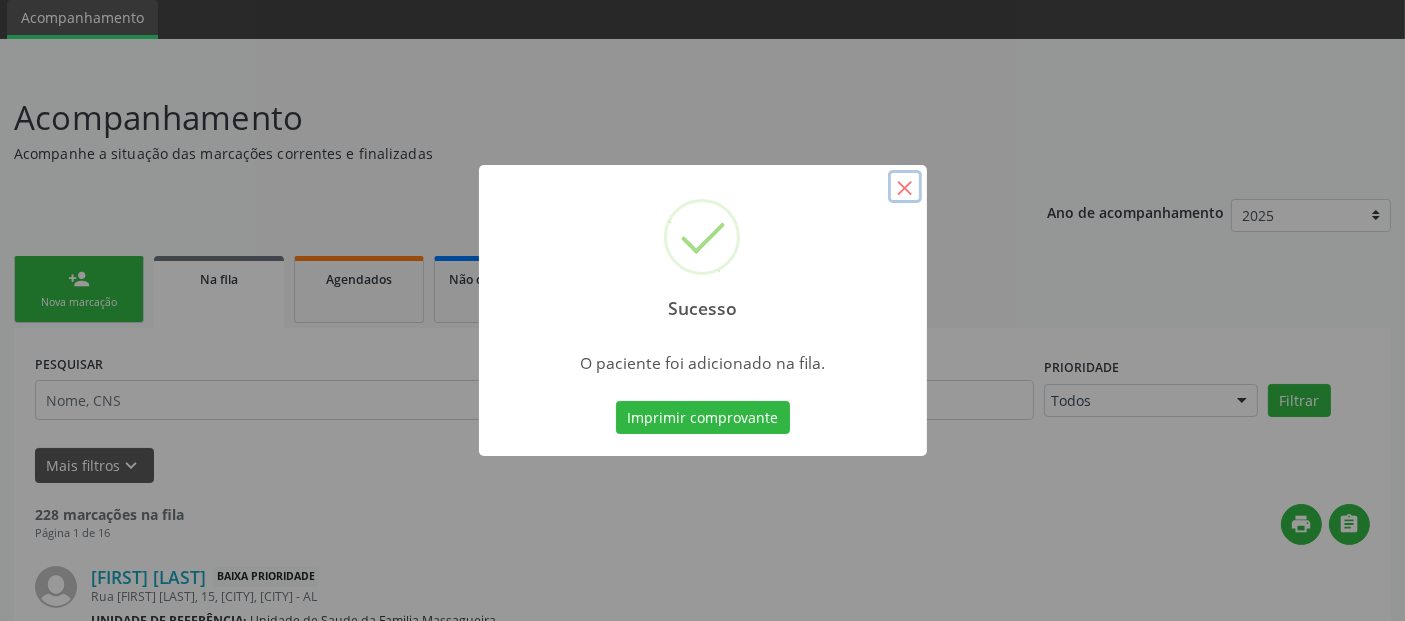 click on "×" at bounding box center [905, 187] 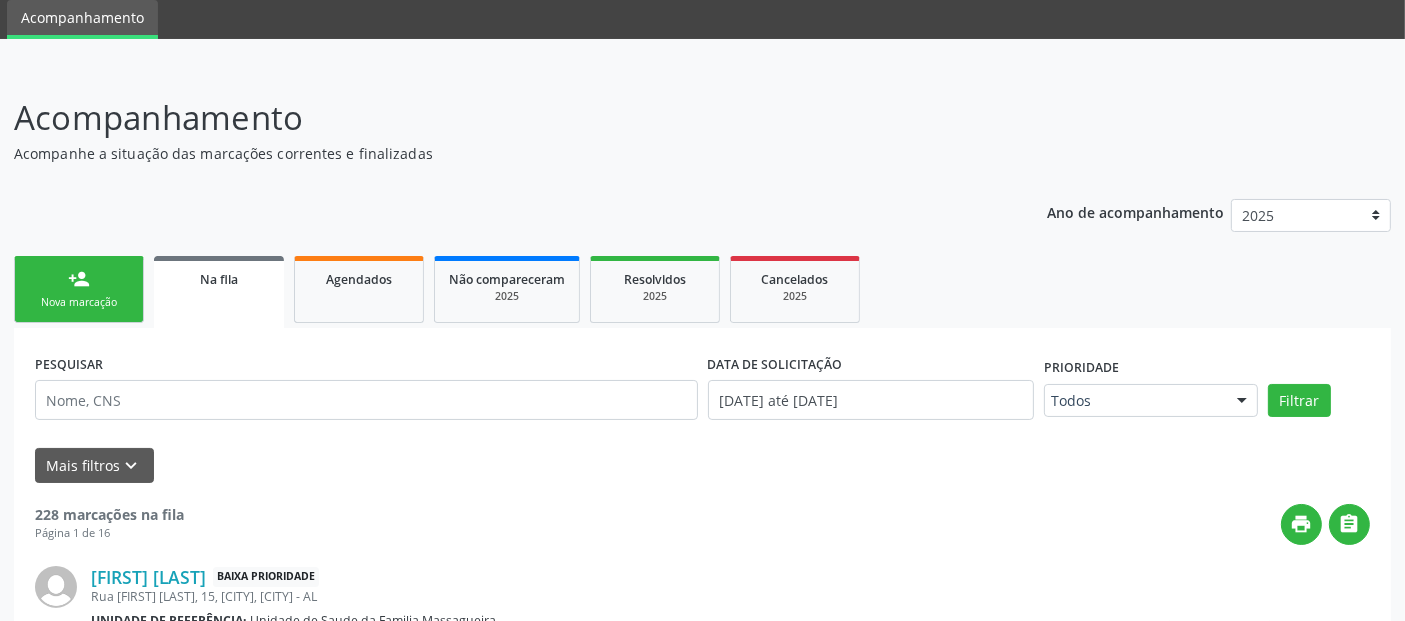 click on "person_add" at bounding box center [79, 279] 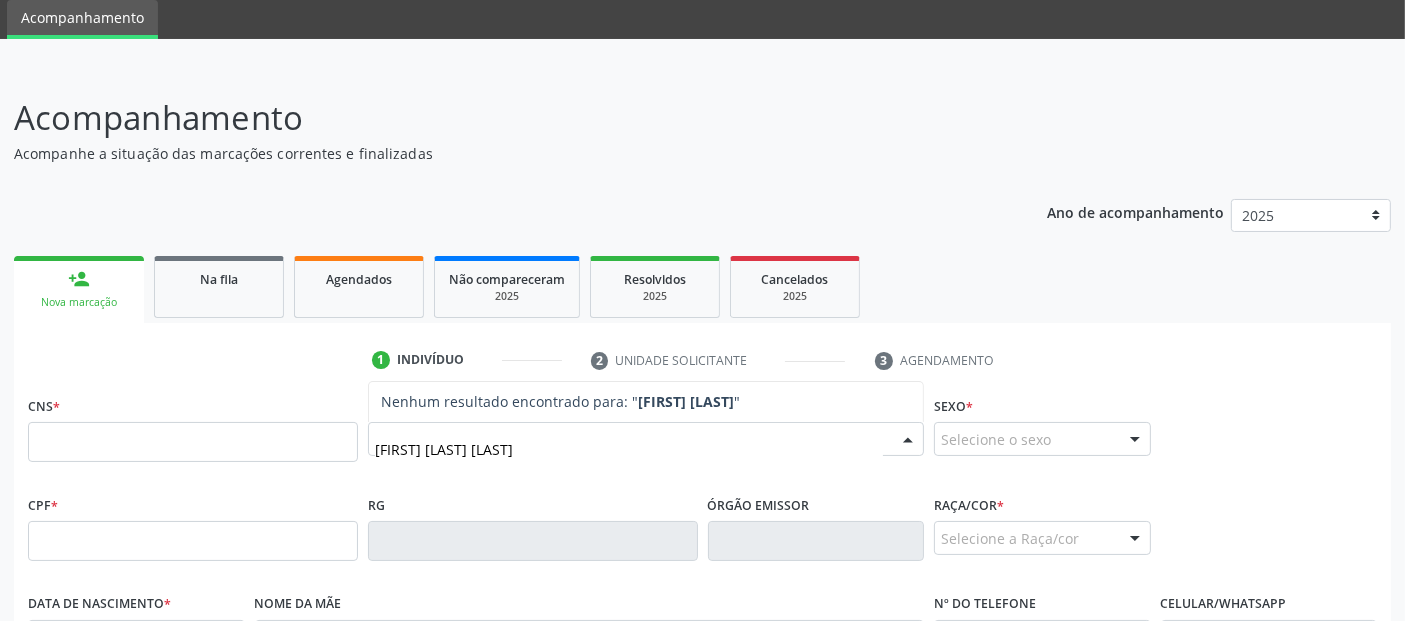 type on "[FIRST] [LAST] [LAST]" 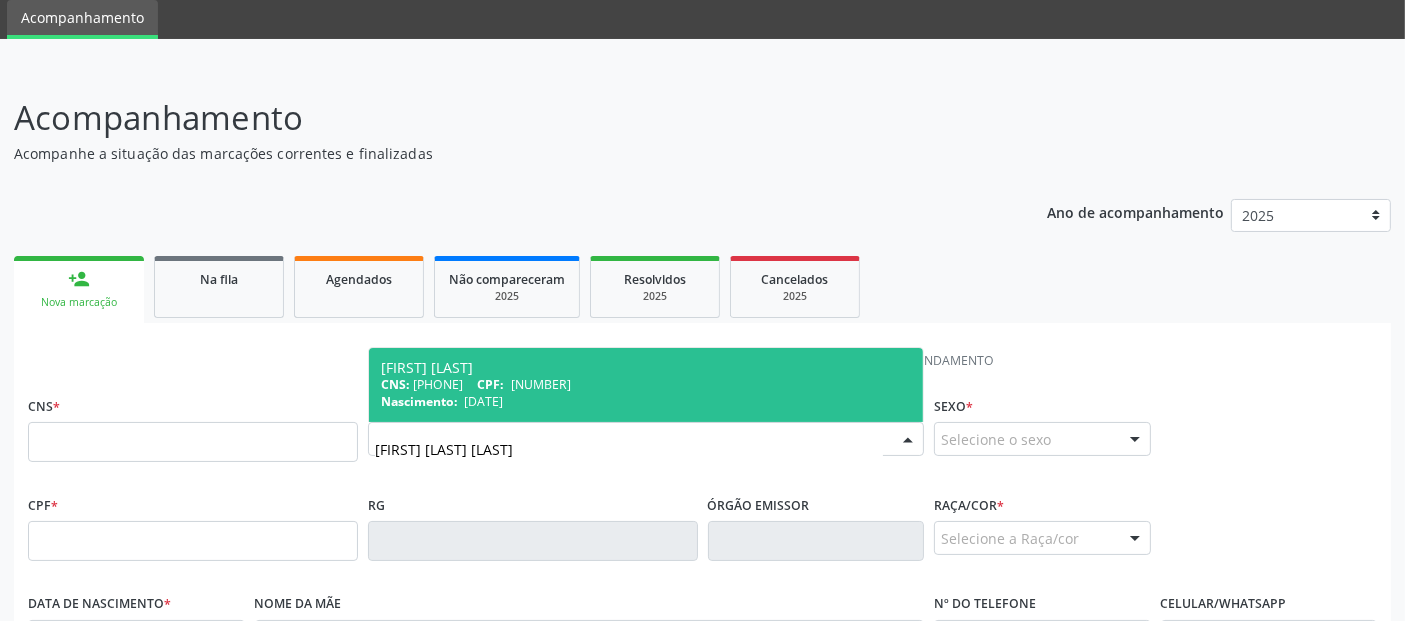 click on "[DATE]" at bounding box center [483, 401] 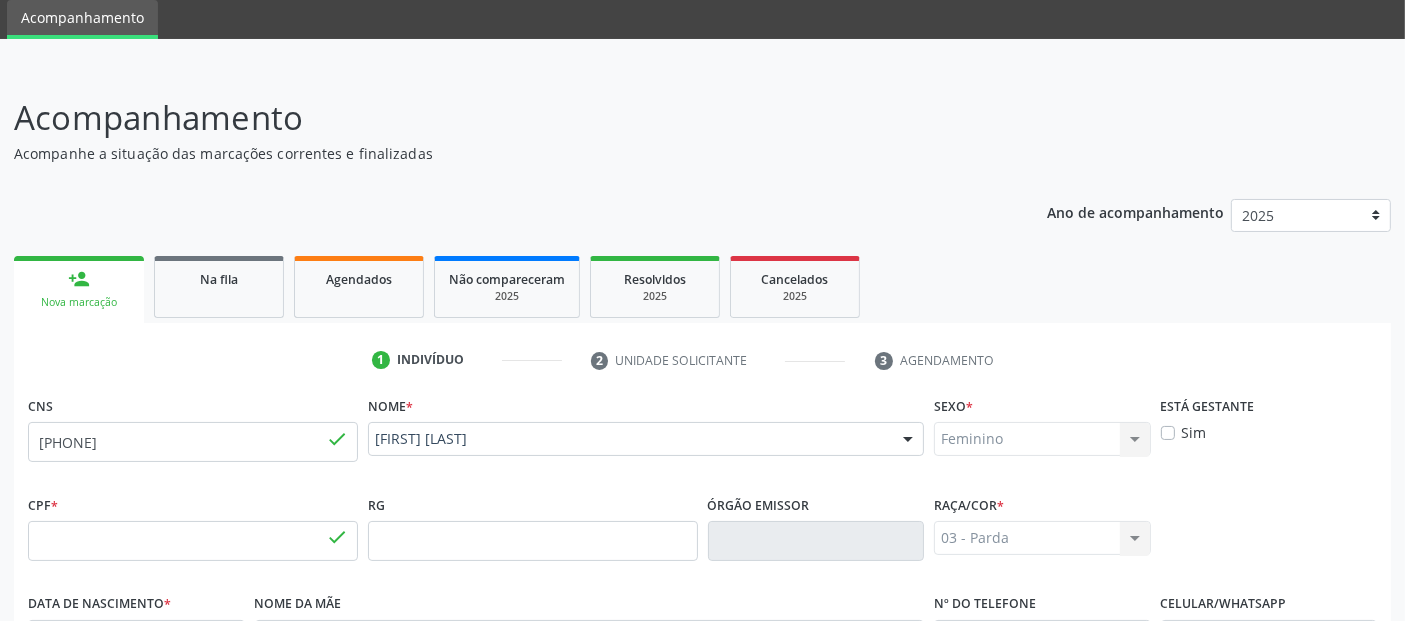 type on "[NUMBER]" 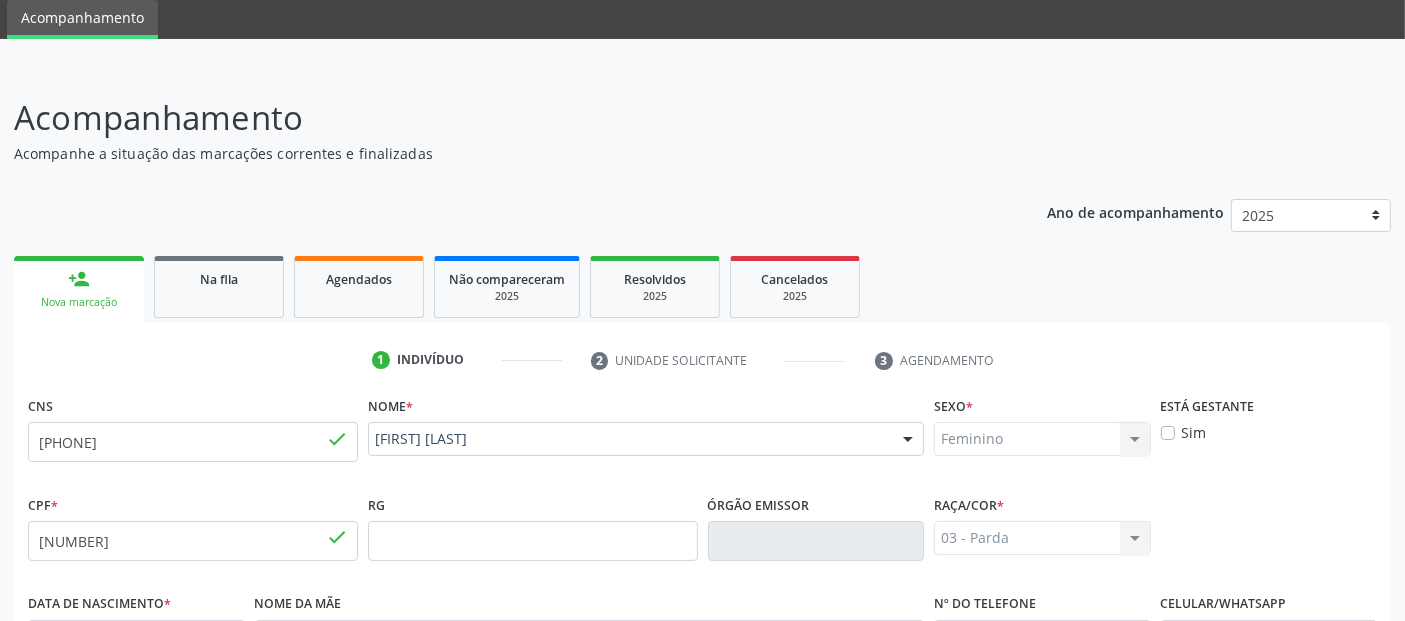 scroll, scrollTop: 489, scrollLeft: 0, axis: vertical 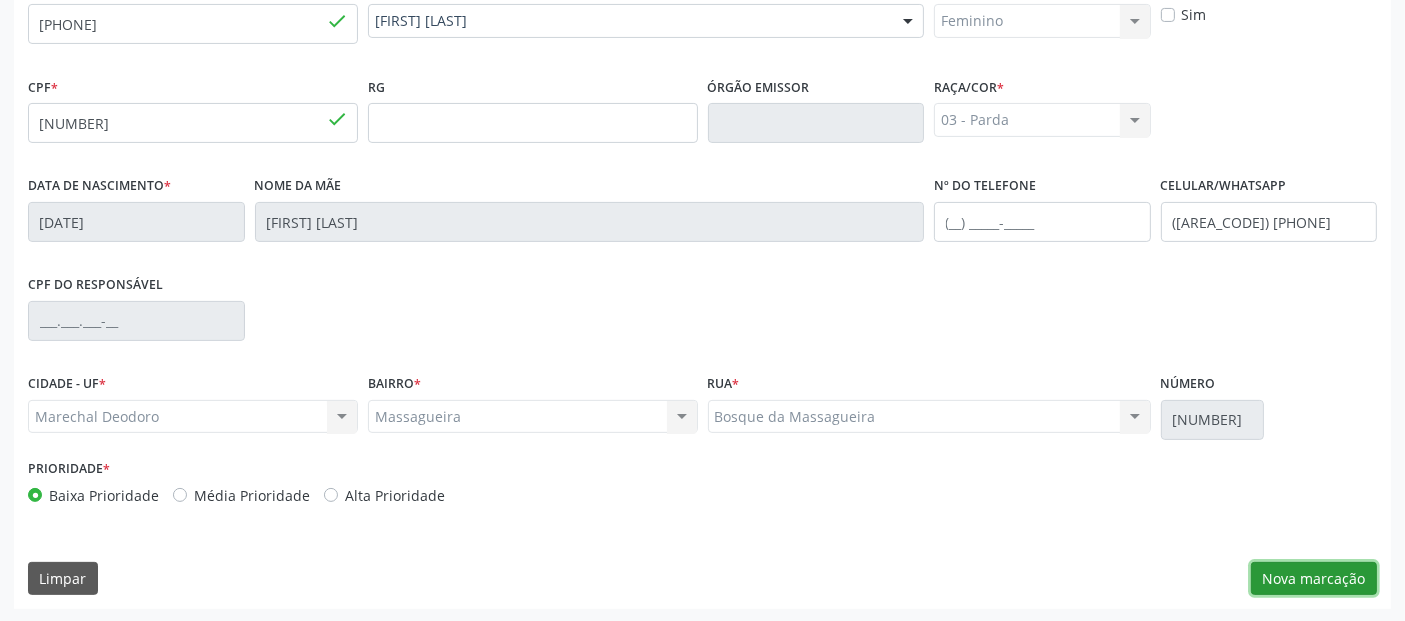 click on "Nova marcação" at bounding box center [1314, 579] 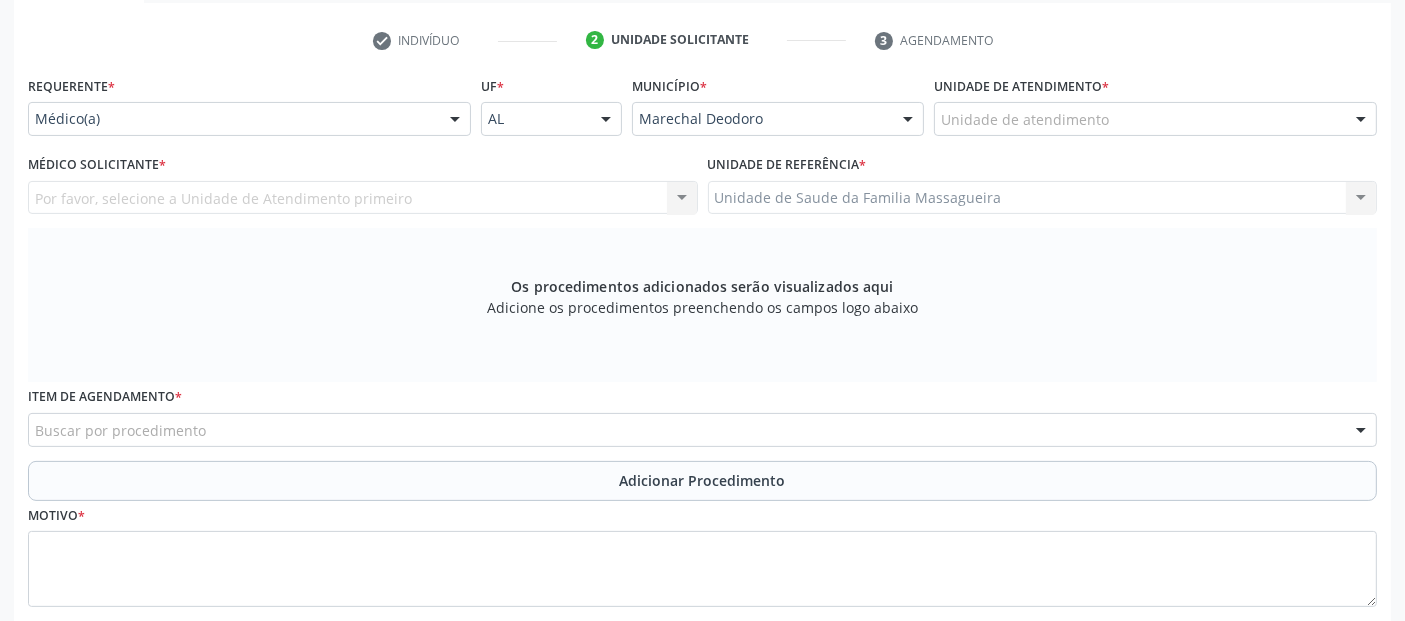 scroll, scrollTop: 381, scrollLeft: 0, axis: vertical 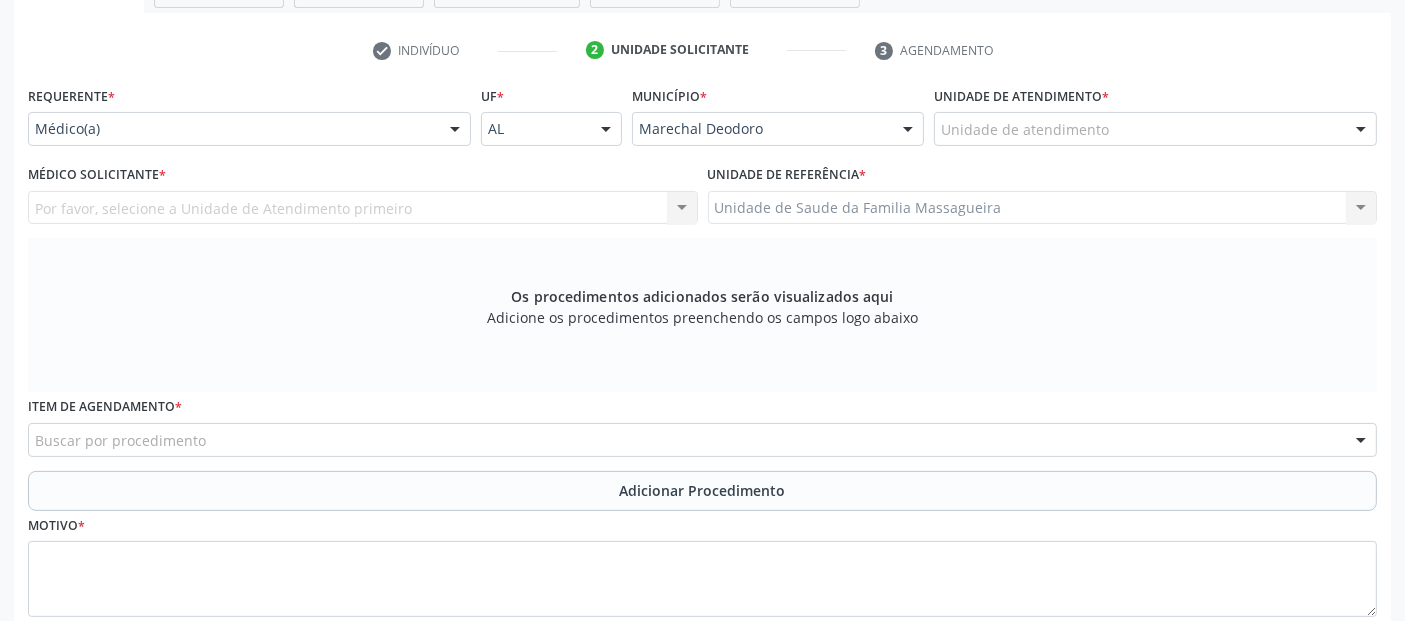click on "Unidade de atendimento" at bounding box center (1155, 129) 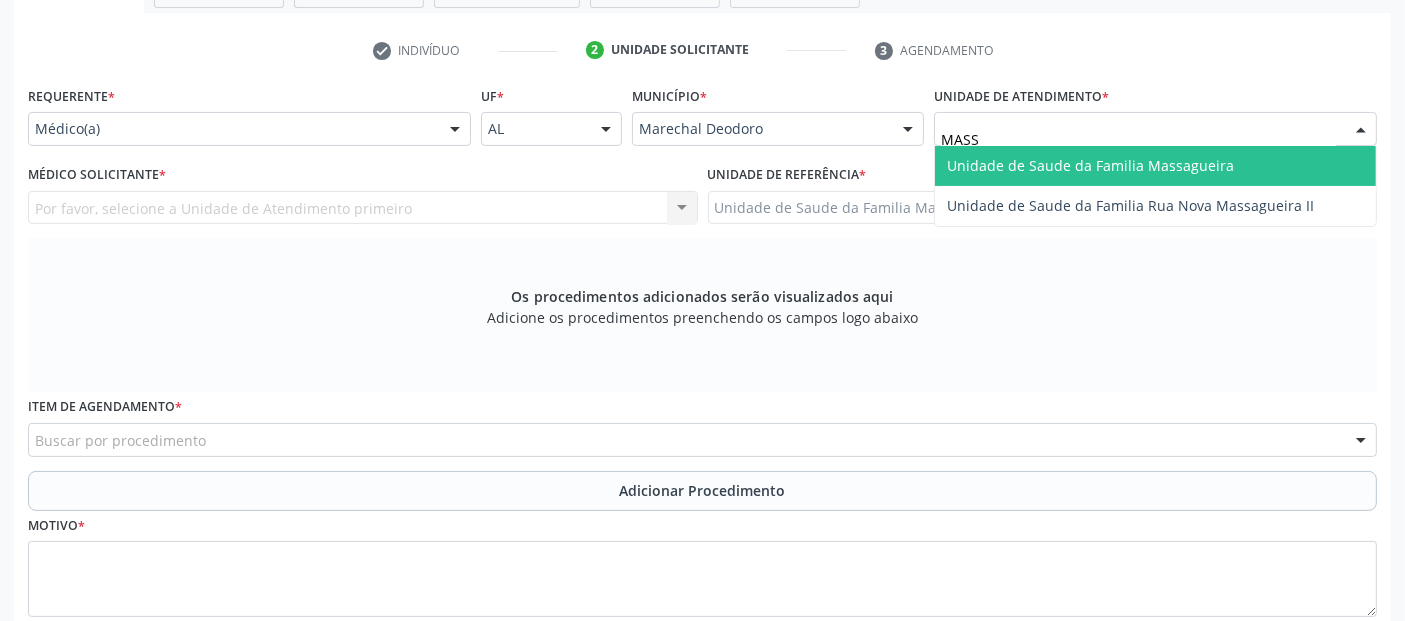 type on "MASSA" 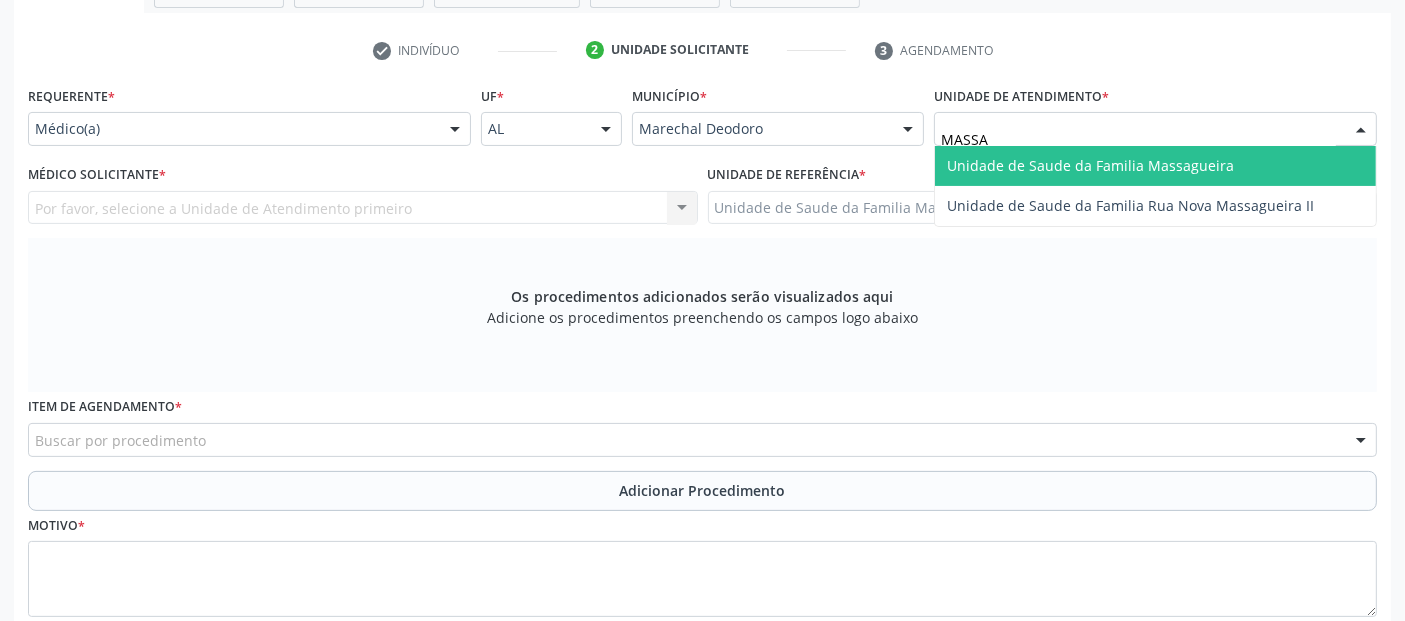 click on "Unidade de Saude da Familia Massagueira" at bounding box center [1090, 165] 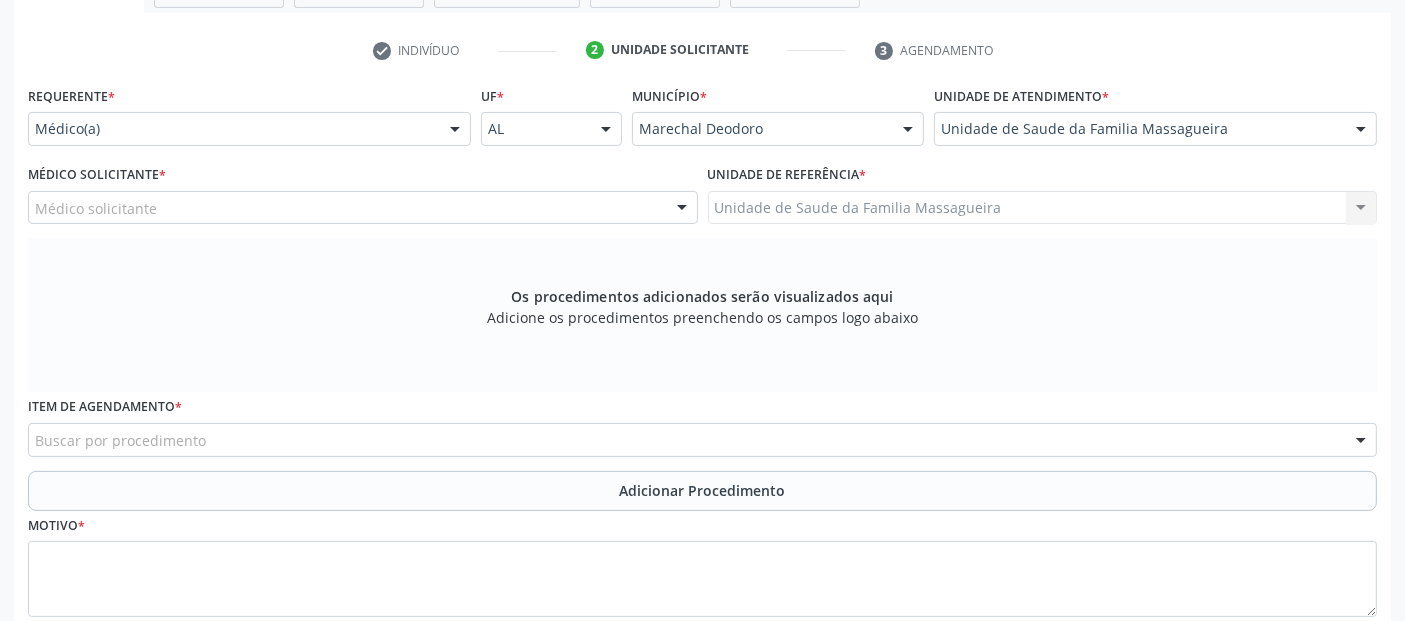 click on "Médico solicitante" at bounding box center (363, 208) 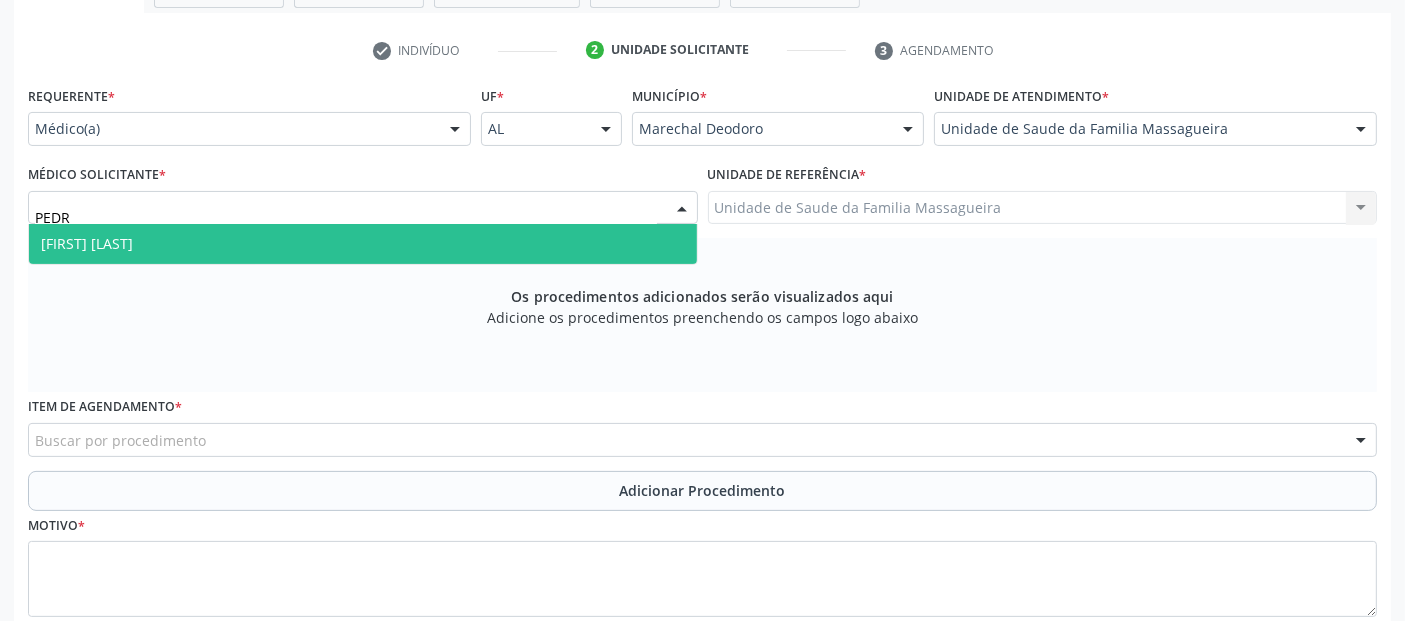 type on "PEDRO" 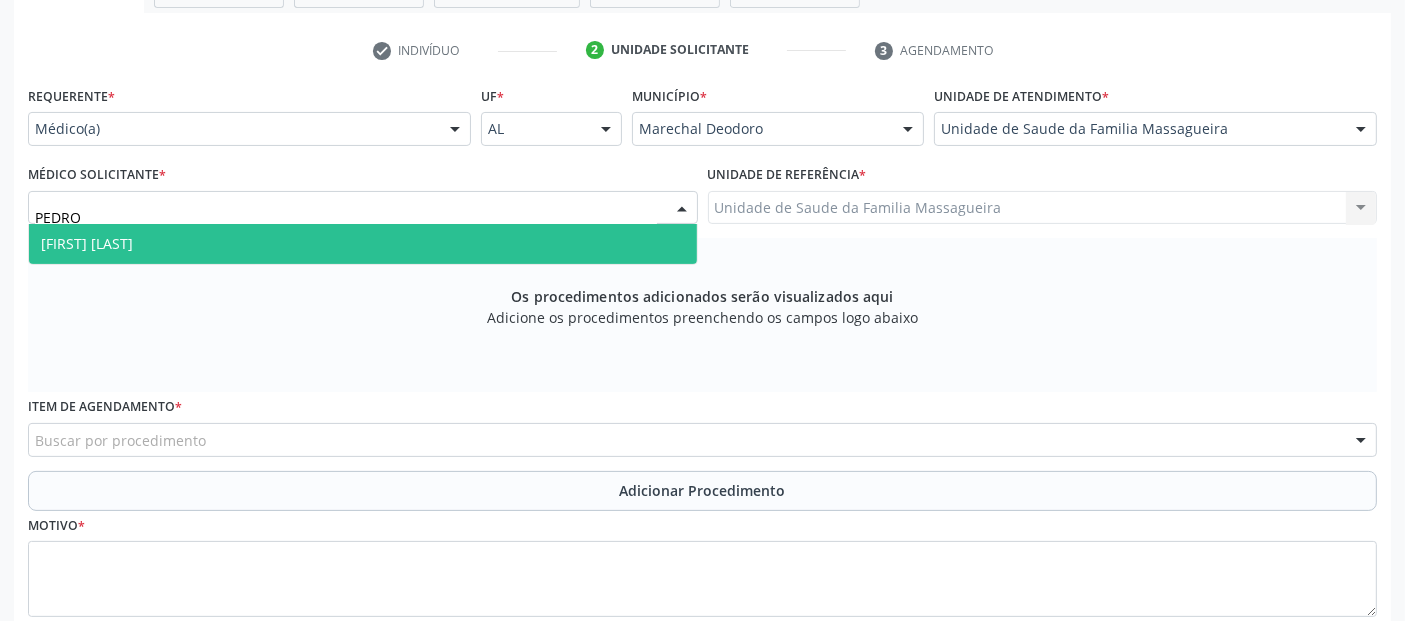 click on "[FIRST] [LAST]" at bounding box center [87, 243] 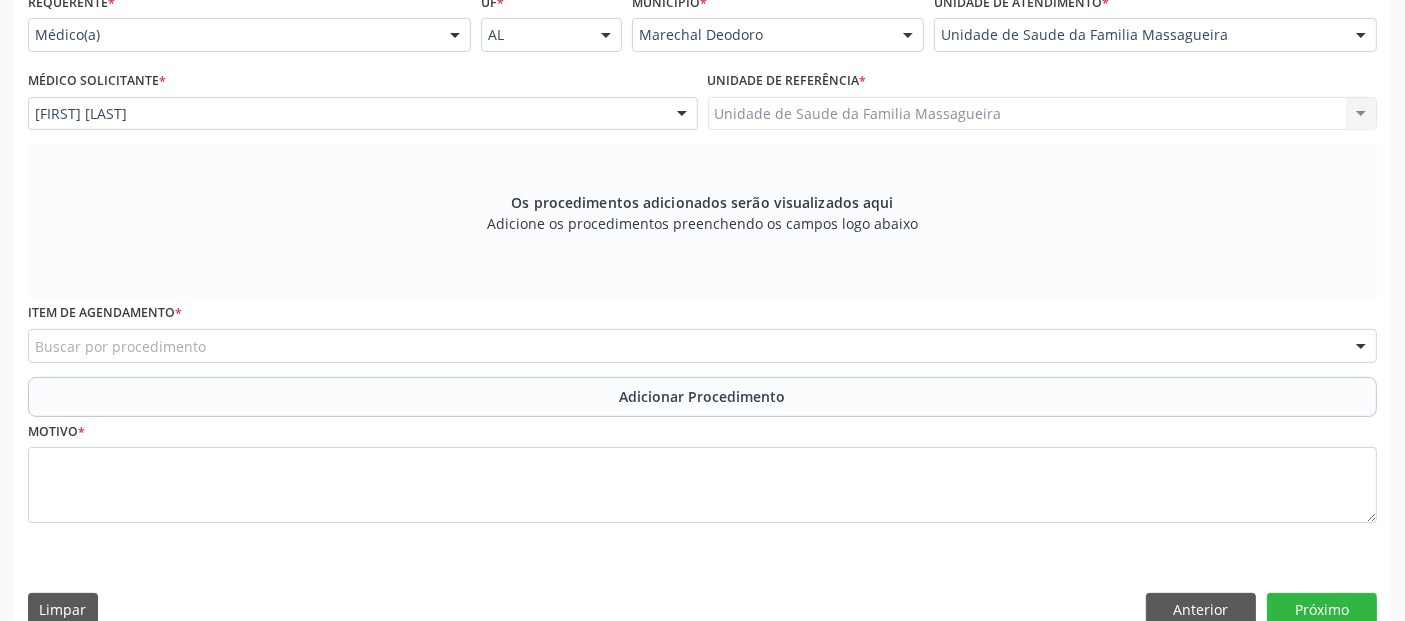 scroll, scrollTop: 501, scrollLeft: 0, axis: vertical 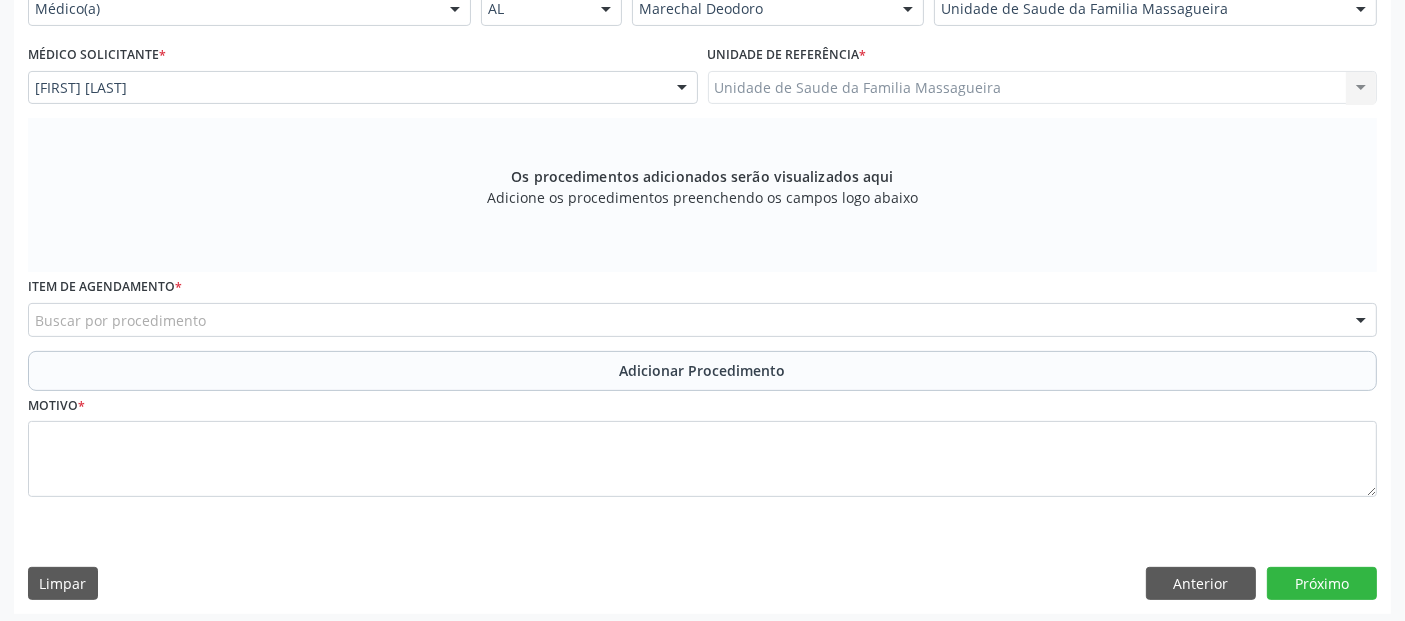 click on "Item de agendamento
*
Buscar por procedimento
0304070076 - .Quimioterapia de Leucemia Linfoide/Linfoblástica Aguda, Leucemia Mieloide Aguda e Leucemia Promielocítica Aguda Na Infância e Adolescência - 1ª Linha - Fase de Manutenção   0604320140 - Abatacepte 125 Mg Injetável (Por Seringa Preenchida)   0604320124 - Abatacepte 250 Mg Injetável (Por Frasco Ampola).   0603050018 - Abciximabe   0406010013 - Abertura de Comunicação Inter-Atrial   0406010021 - Abertura de Estenose Aortica Valvar   0406011265 - Abertura de Estenose Aortica Valvar (Criança e Adolescente)   0406010030 - Abertura de Estenose Pulmonar Valvar   0406011273 - Abertura de Estenose Pulmonar Valvar (Criança e Adolescente)   0301080011 - Abordagem Cognitiva Comportamental do Fumante (Por Atendimento / Paciente)   0307020010 - Acesso A Polpa Dentaria e Medicacao (Por Dente)   0604660030 - Acetazolamida 250 Mg (Por Comprimido)     0604600011 - Acitretina 10 Mg (Por Capsula)" at bounding box center [702, 304] 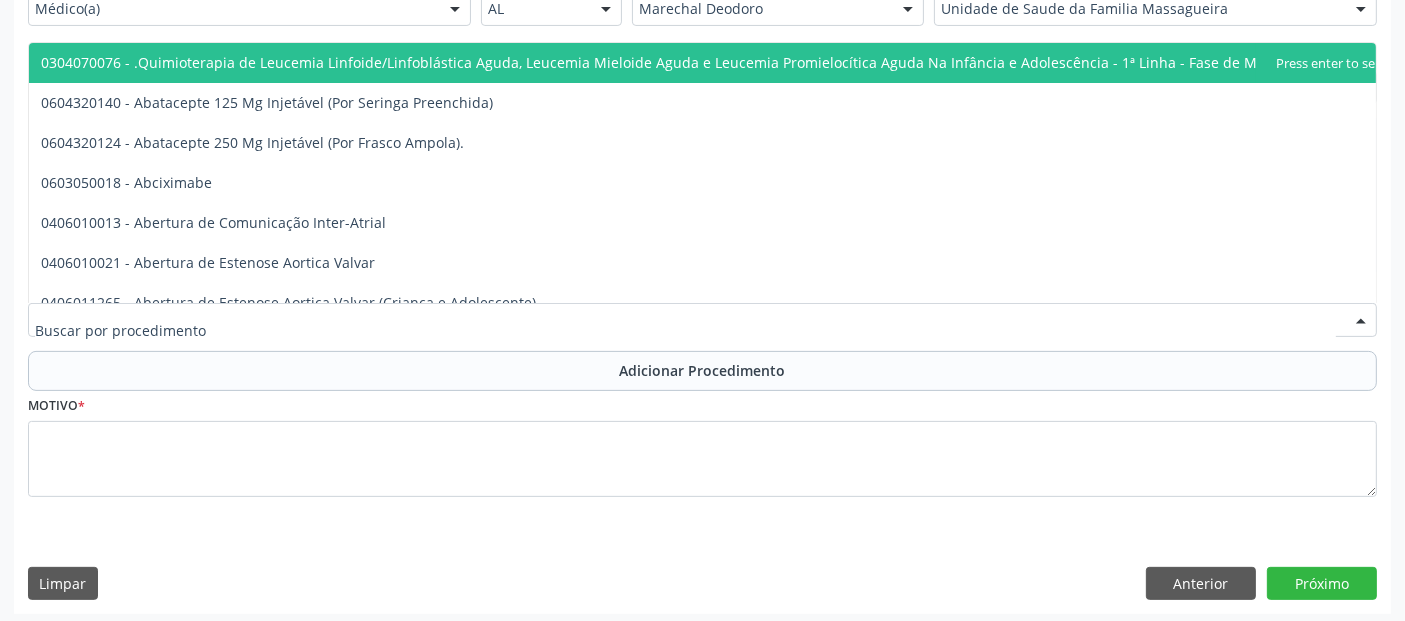 click at bounding box center (685, 330) 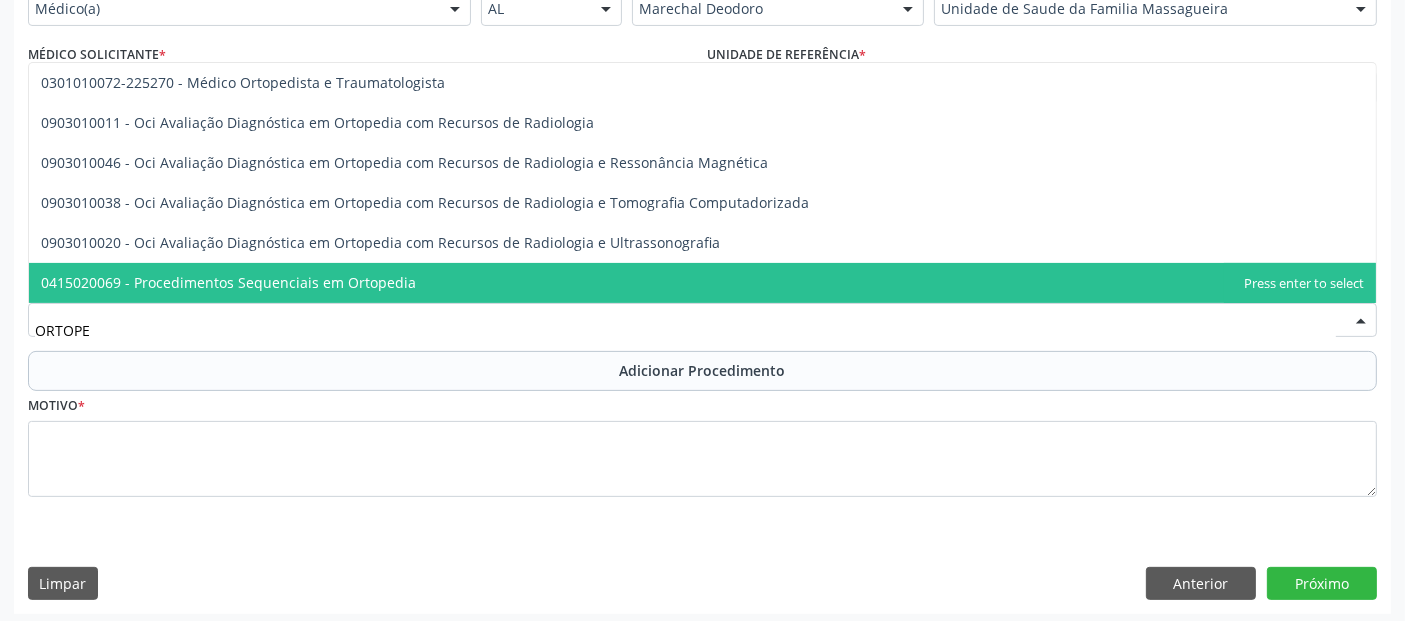 type on "ORTOPED" 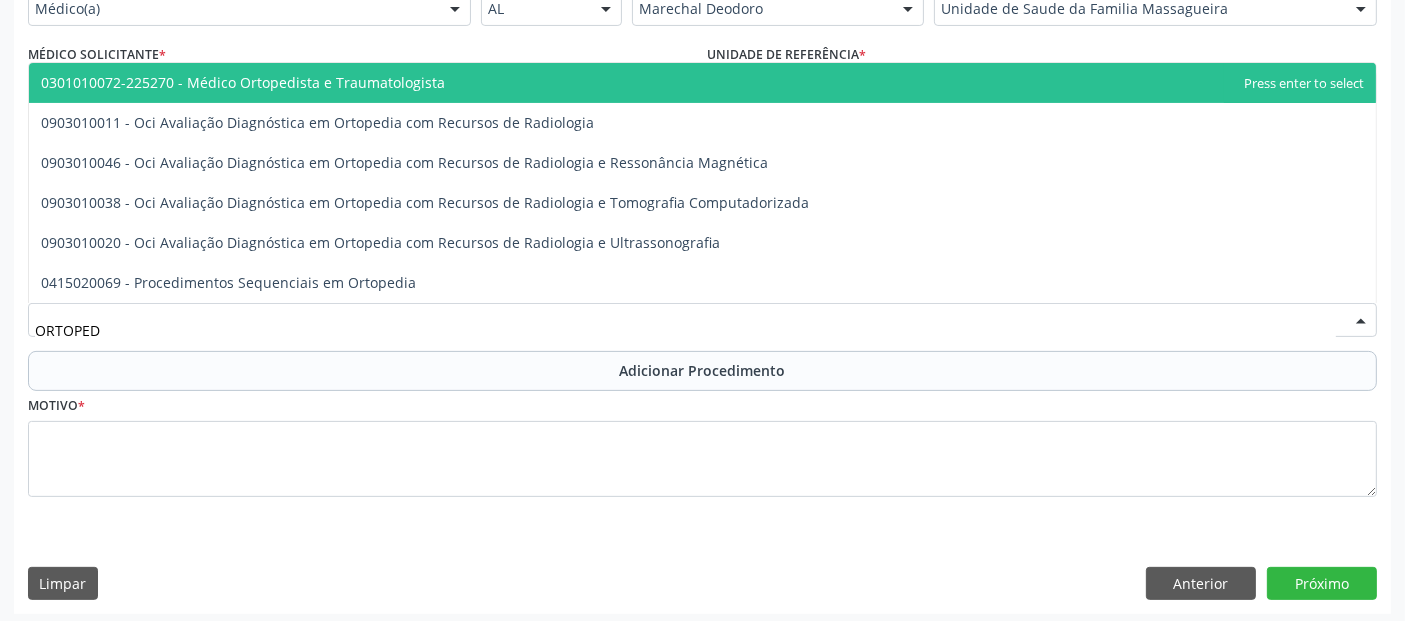 click on "0301010072-225270 - Médico Ortopedista e Traumatologista" at bounding box center (702, 83) 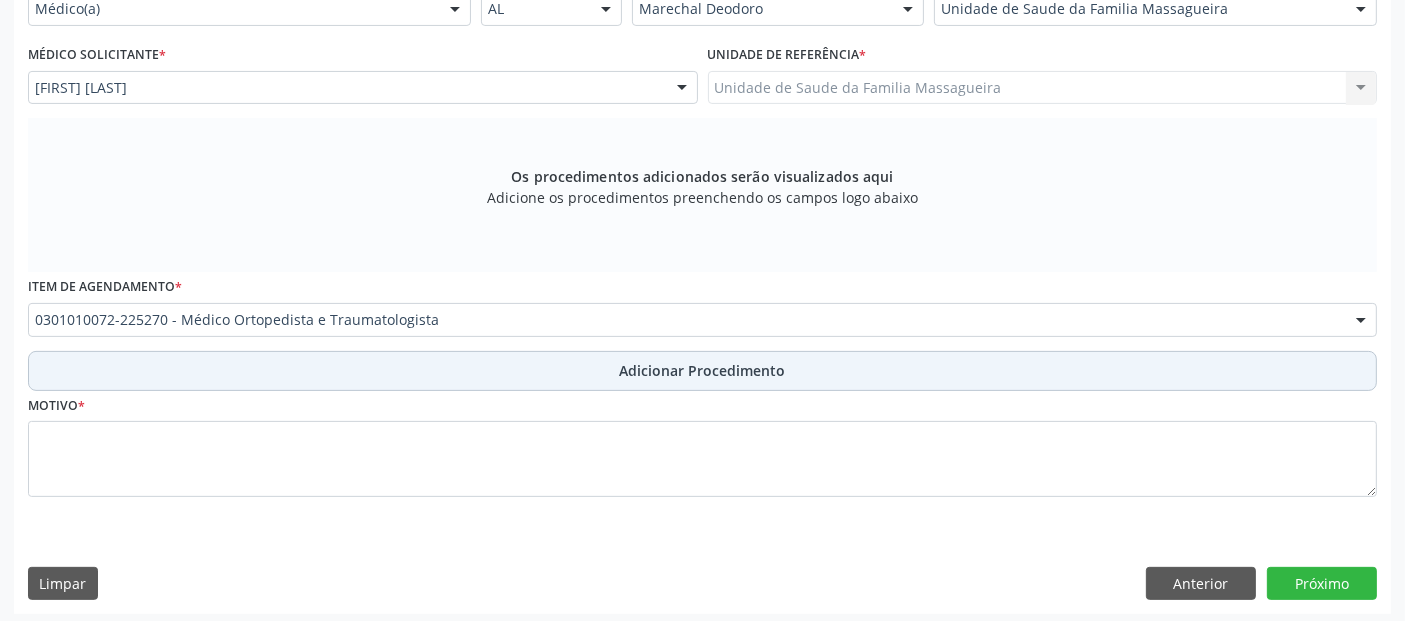 click on "Adicionar Procedimento" at bounding box center (702, 371) 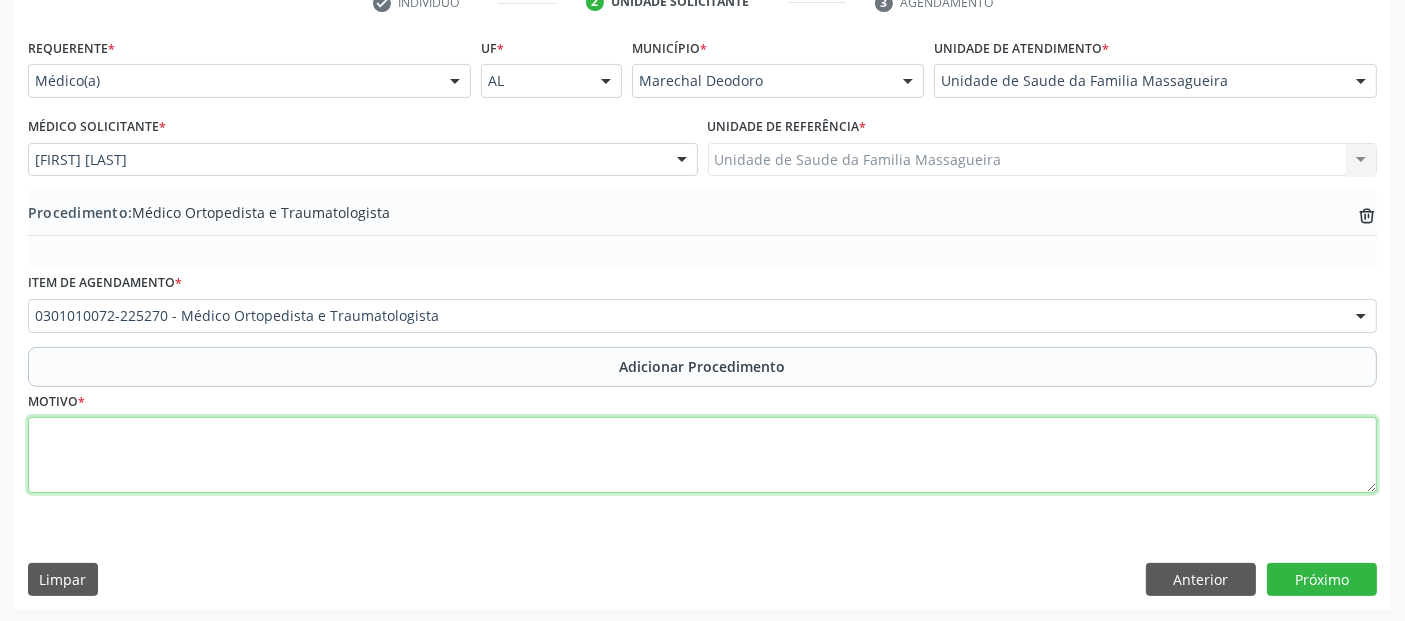 click at bounding box center (702, 455) 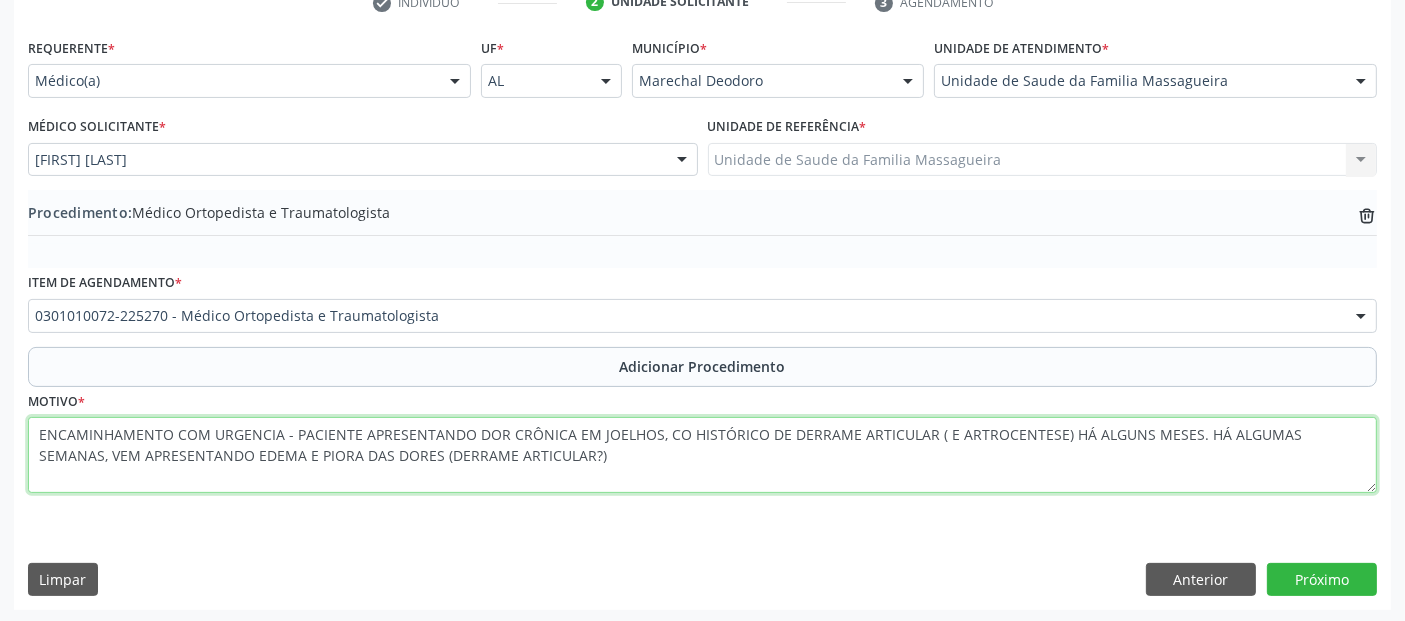 type on "ENCAMINHAMENTO COM URGENCIA - PACIENTE APRESENTANDO DOR CRÔNICA EM JOELHOS, CO HISTÓRICO DE DERRAME ARTICULAR ( E ARTROCENTESE) HÁ ALGUNS MESES. HÁ ALGUMAS SEMANAS, VEM APRESENTANDO EDEMA E PIORA DAS DORES (DERRAME ARTICULAR?)." 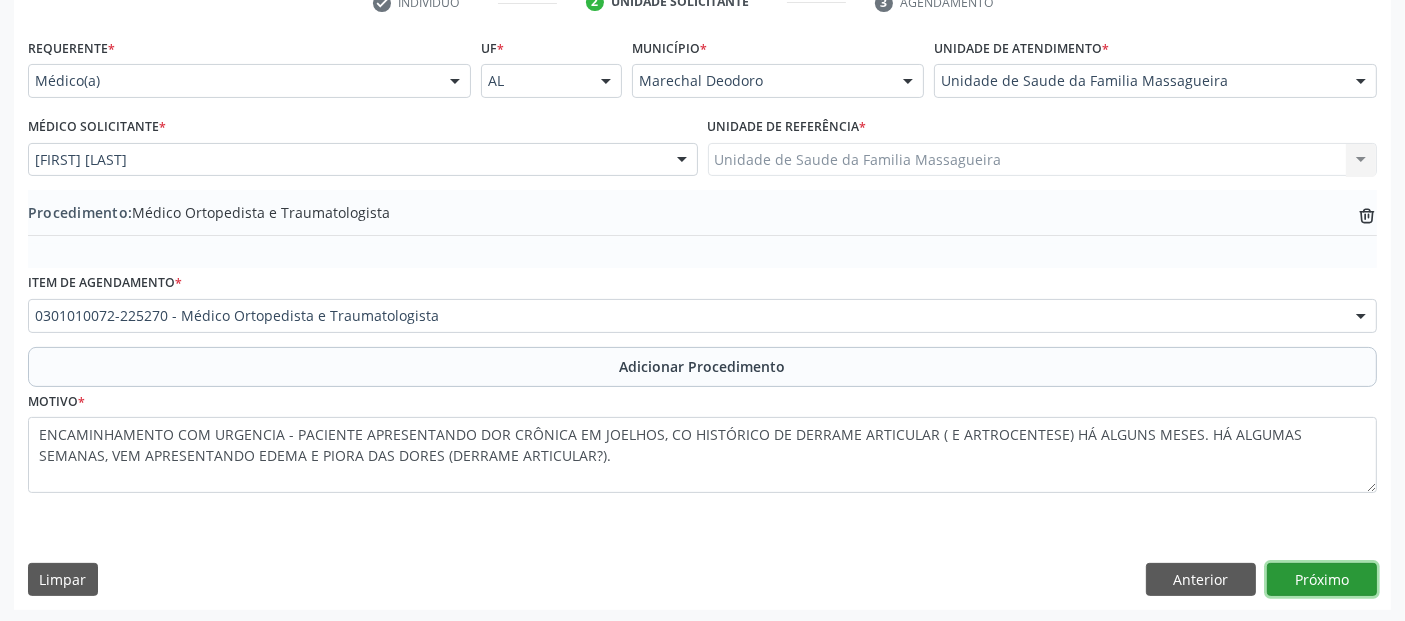 click on "Próximo" at bounding box center [1322, 580] 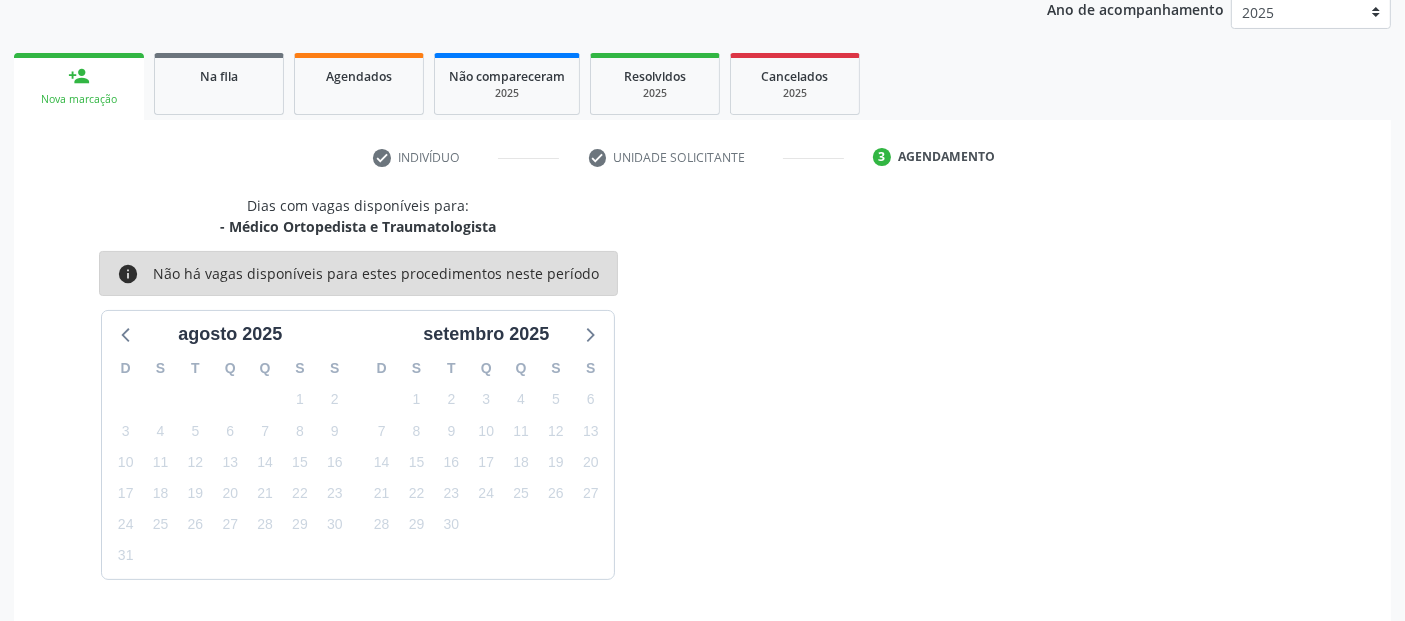 scroll, scrollTop: 333, scrollLeft: 0, axis: vertical 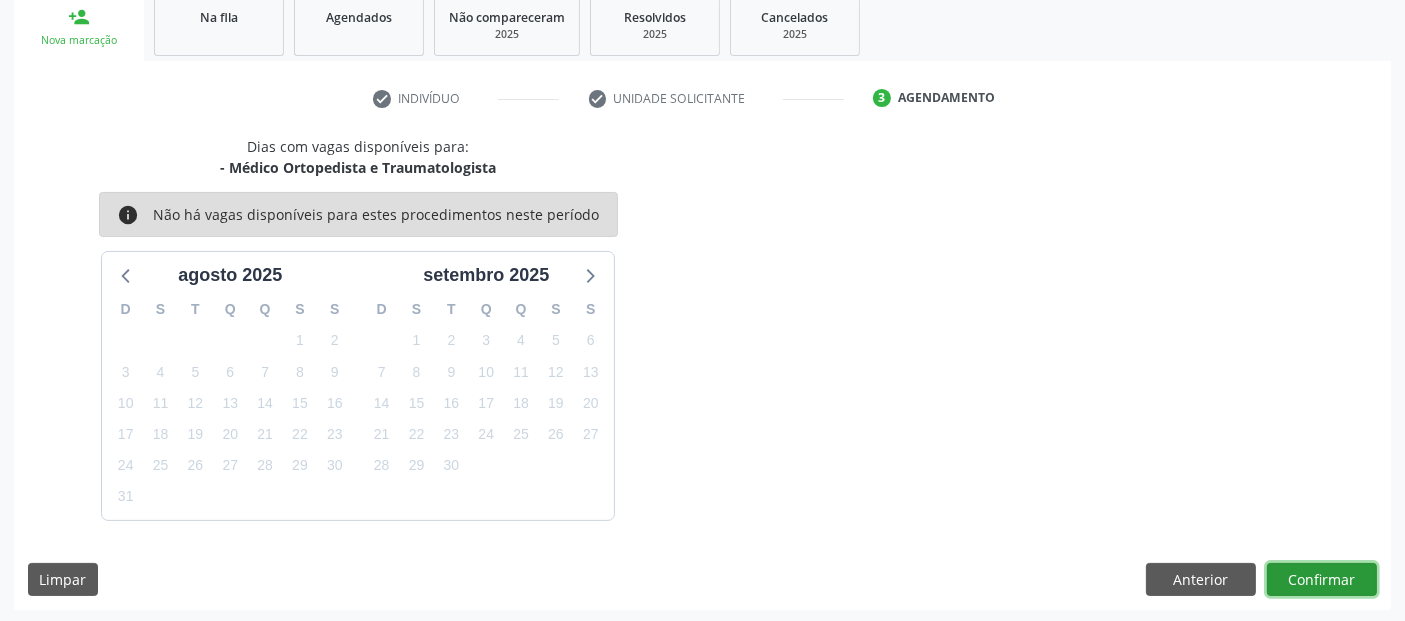 click on "Confirmar" at bounding box center (1322, 580) 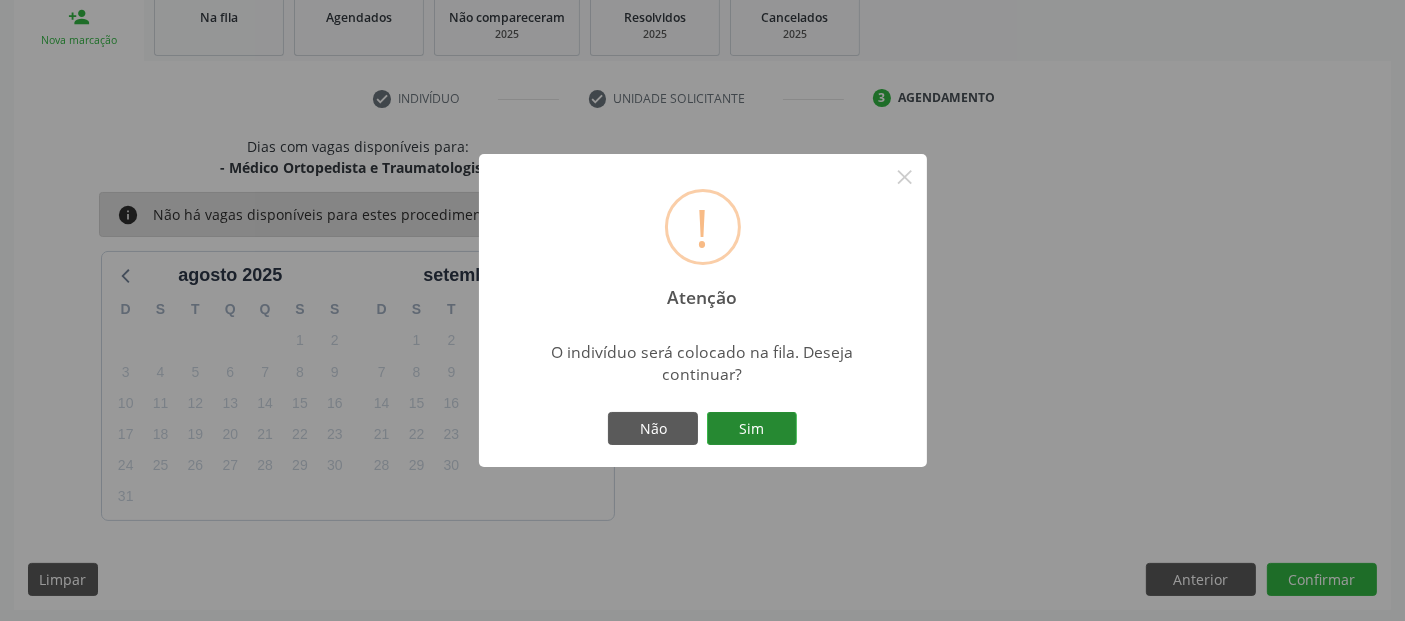 click on "Sim" at bounding box center (752, 429) 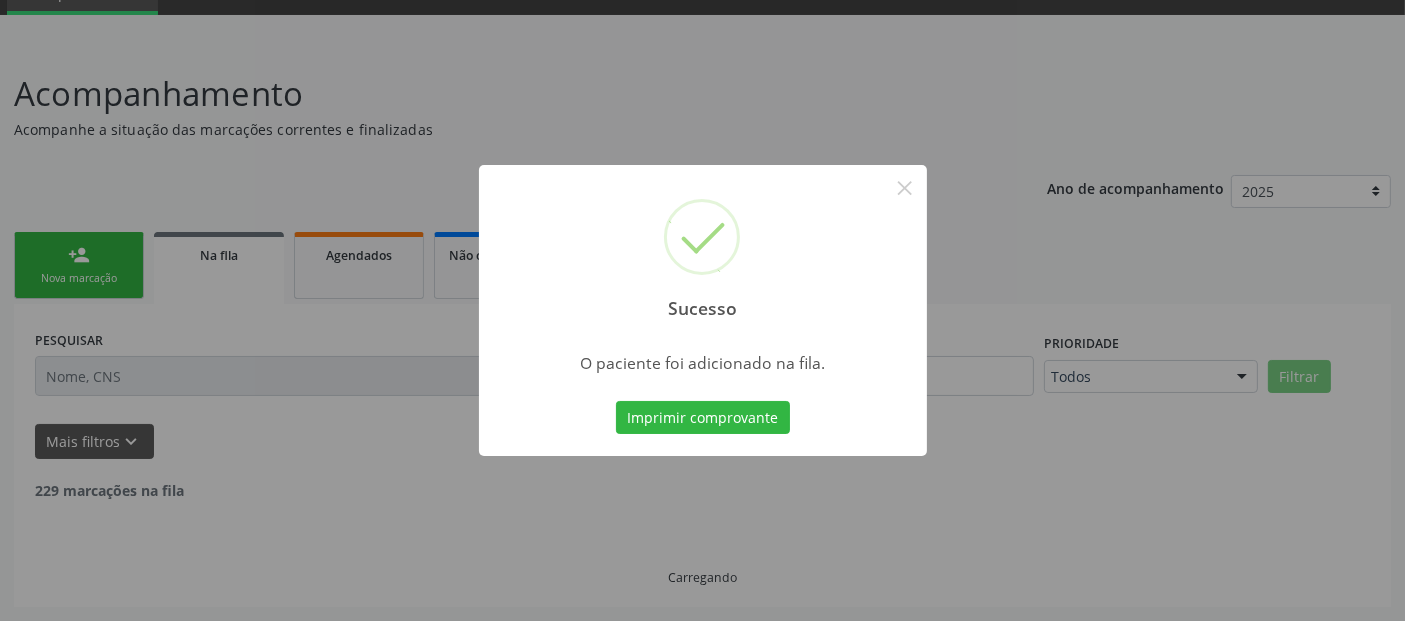 scroll, scrollTop: 71, scrollLeft: 0, axis: vertical 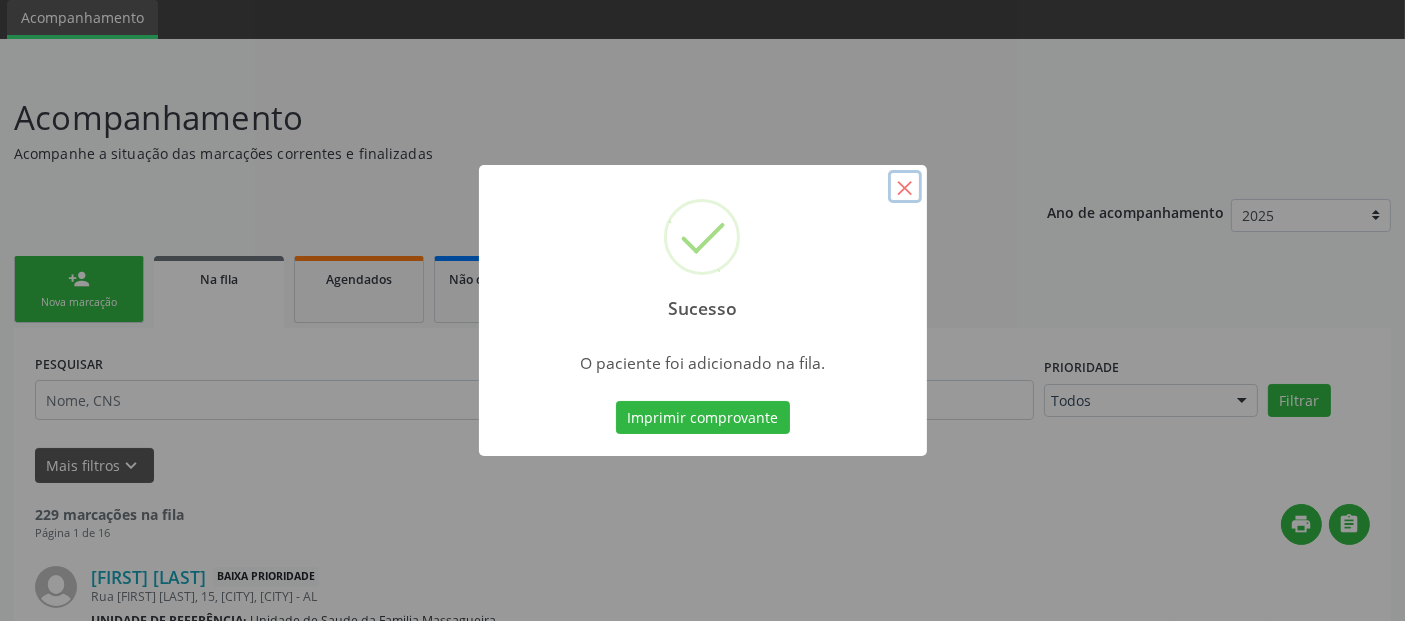 click on "×" at bounding box center (905, 187) 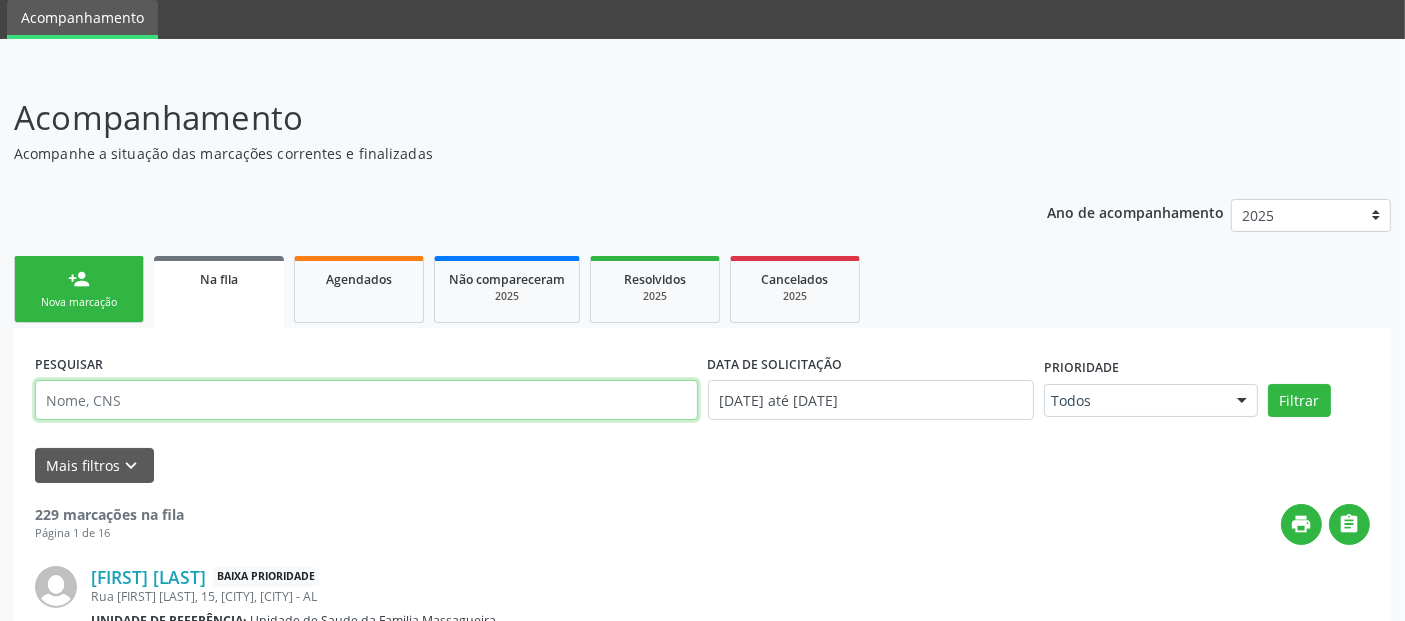 click at bounding box center [366, 400] 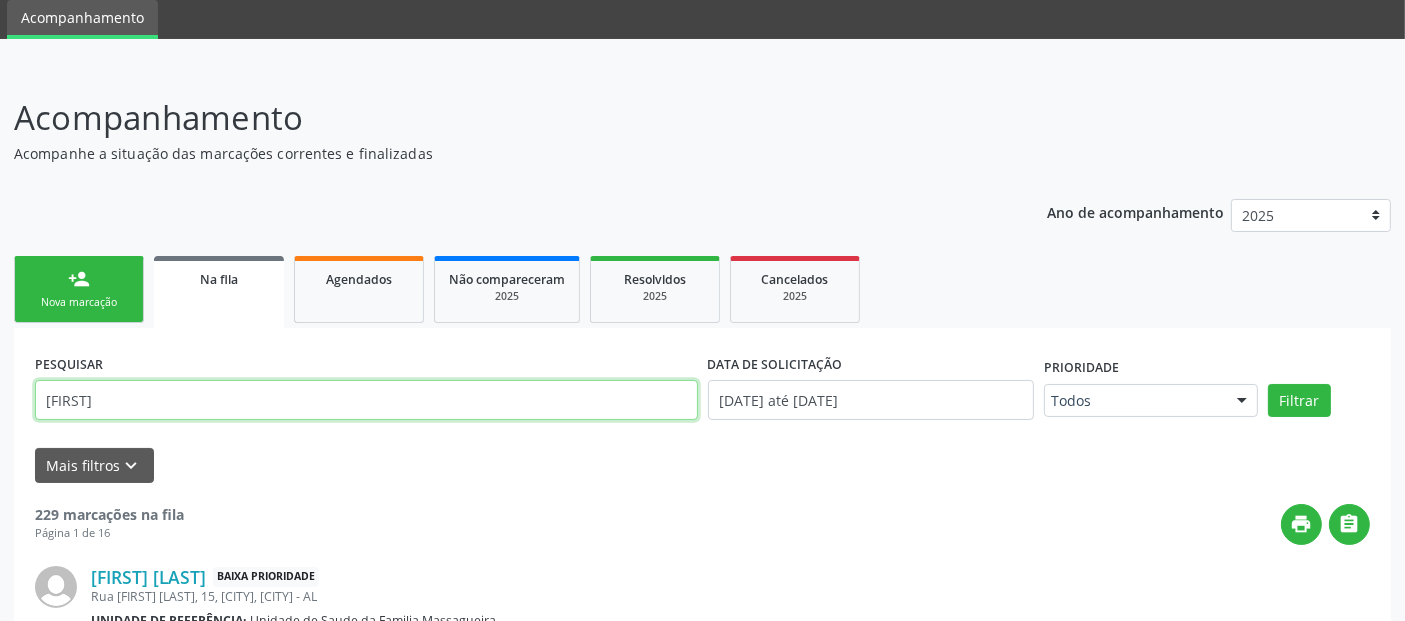 type on "[FIRST]" 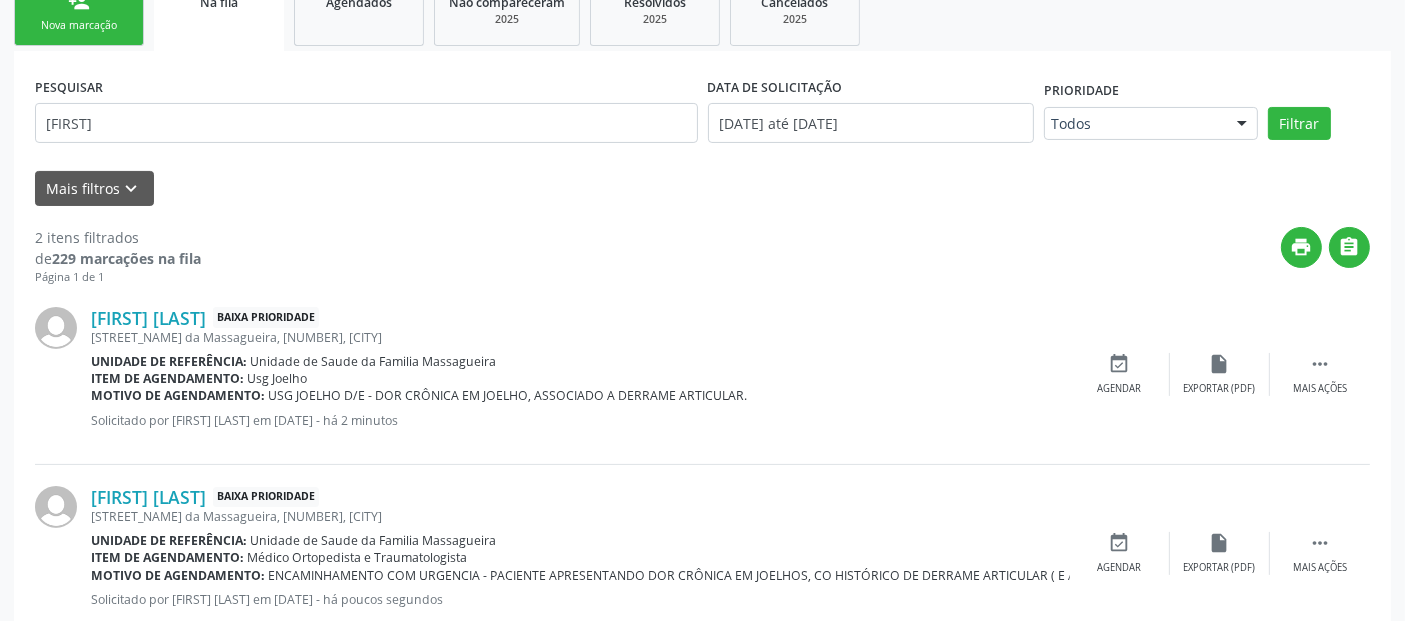 scroll, scrollTop: 380, scrollLeft: 0, axis: vertical 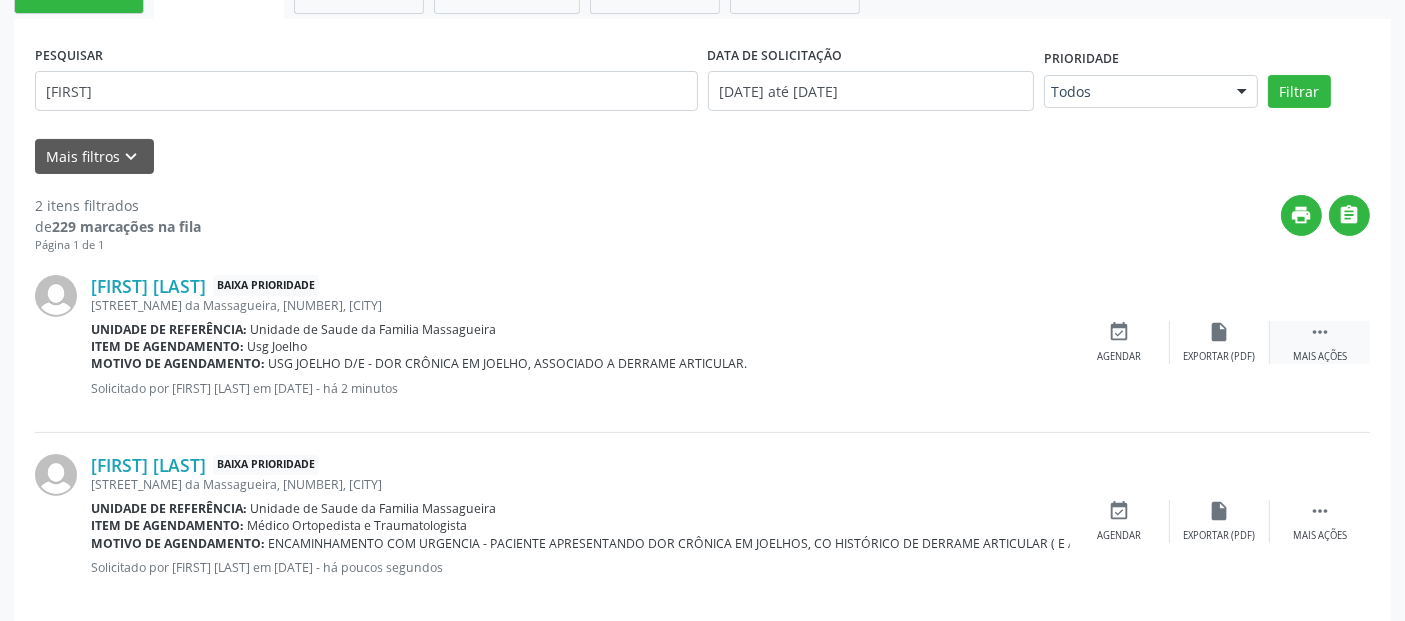 click on "" at bounding box center (1320, 332) 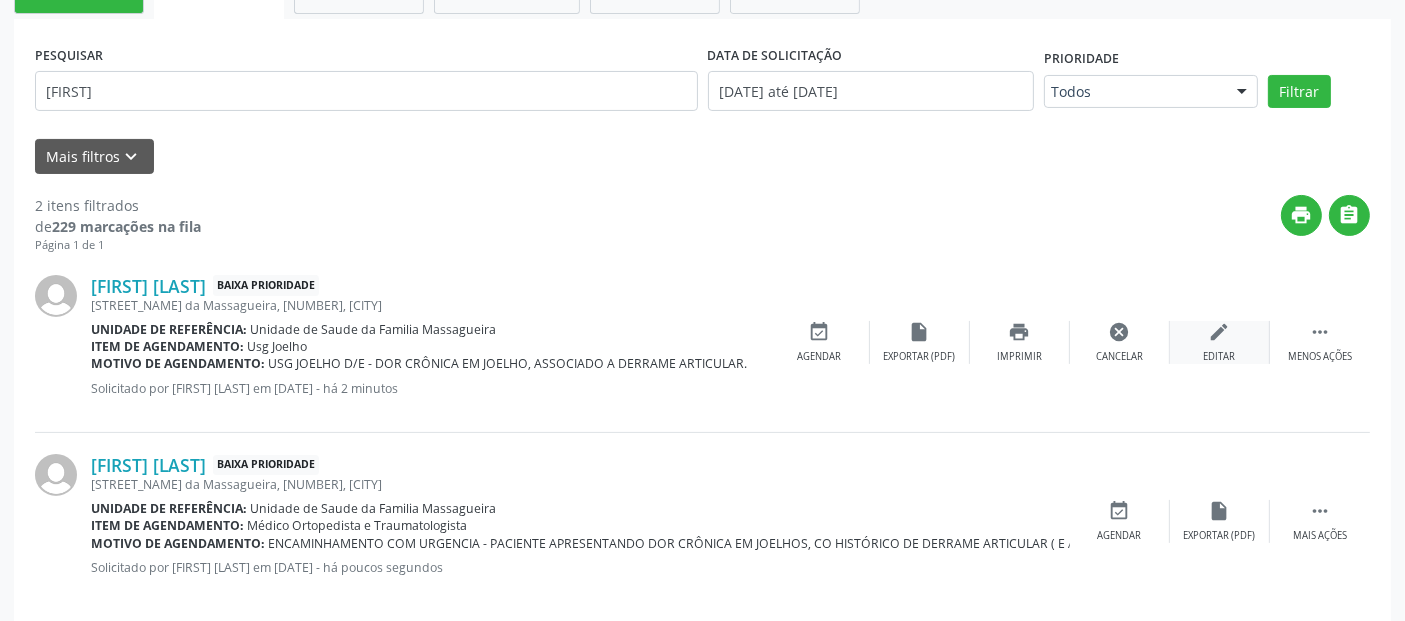click on "edit
Editar" at bounding box center (1220, 342) 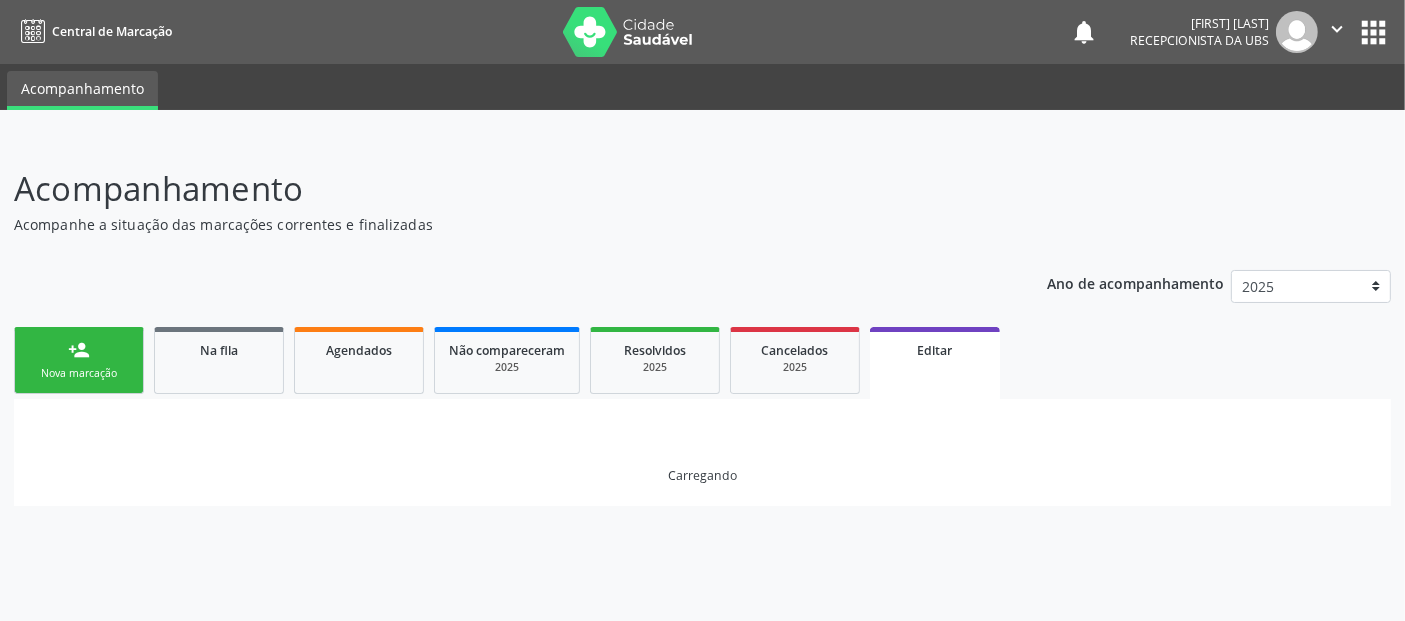scroll, scrollTop: 0, scrollLeft: 0, axis: both 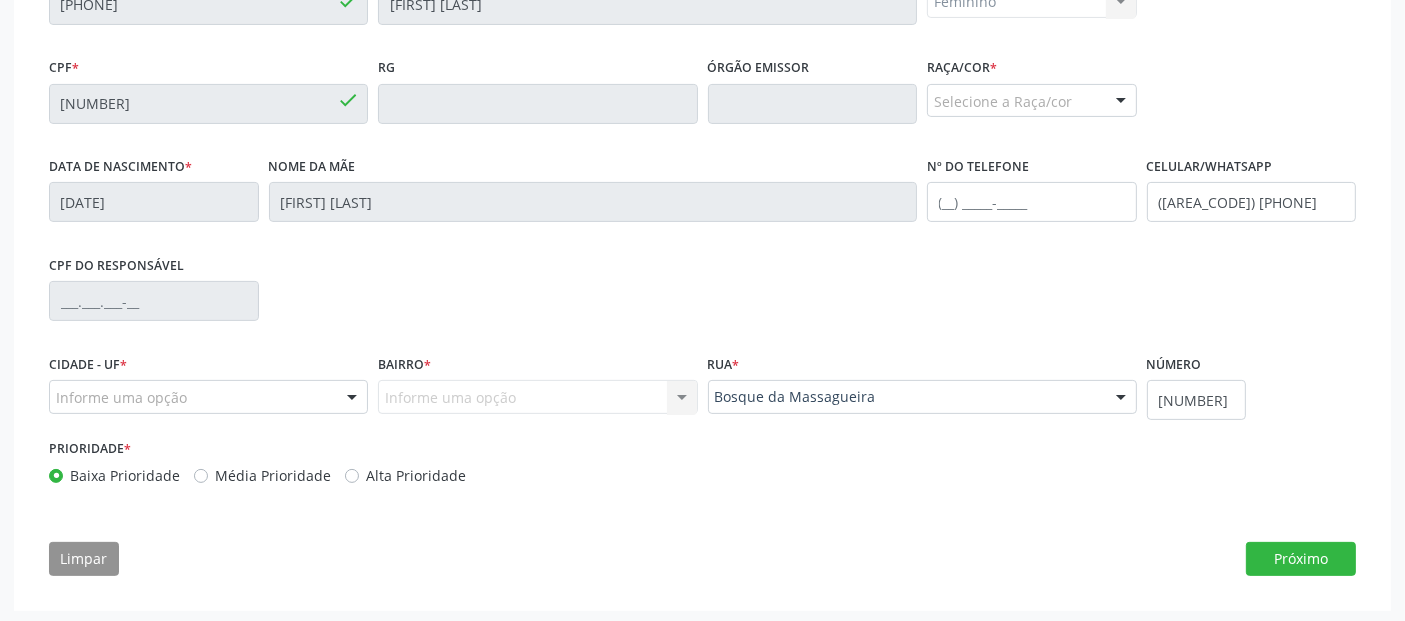click on "Informe uma opção" at bounding box center [208, 397] 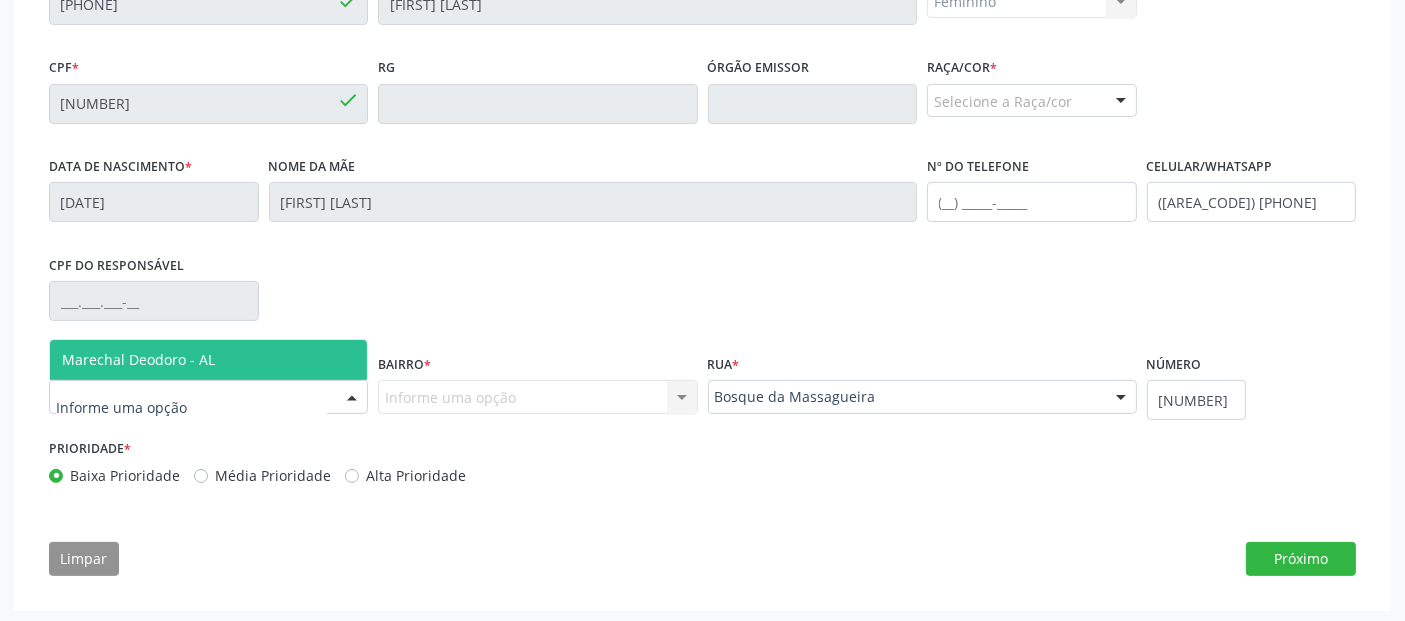 click on "Marechal Deodoro - AL" at bounding box center (138, 359) 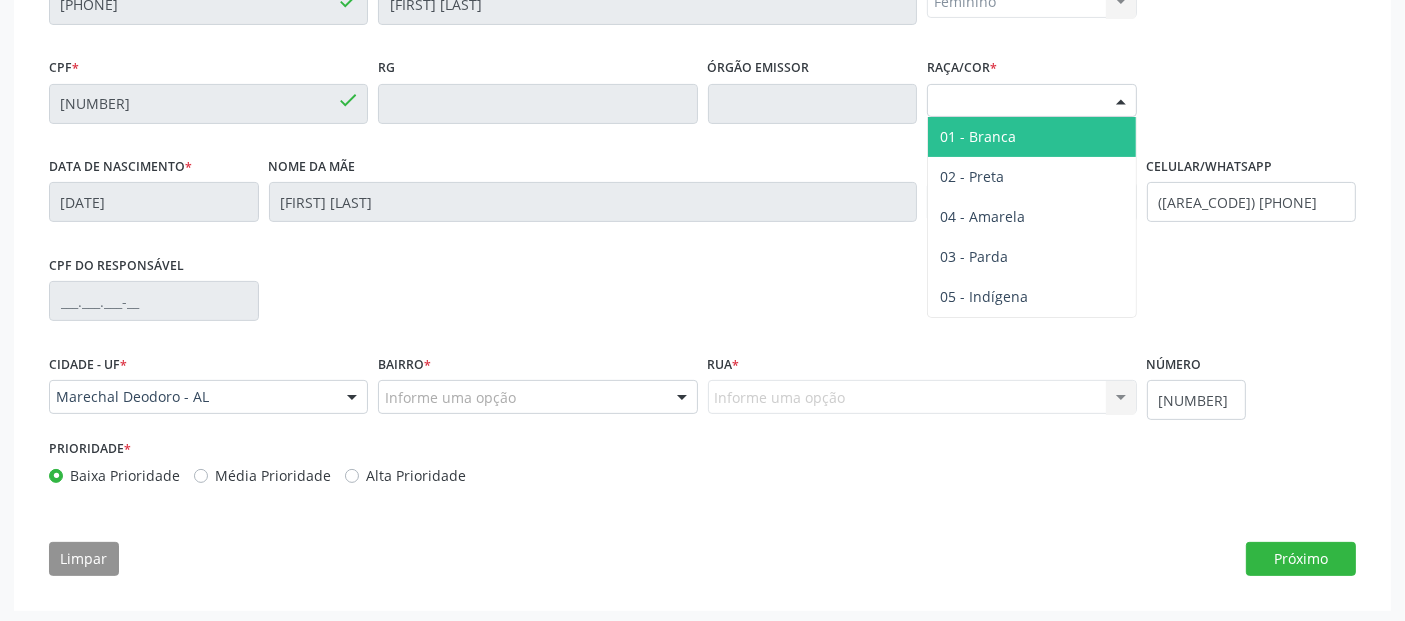 click on "Selecione a Raça/cor" at bounding box center (1032, 101) 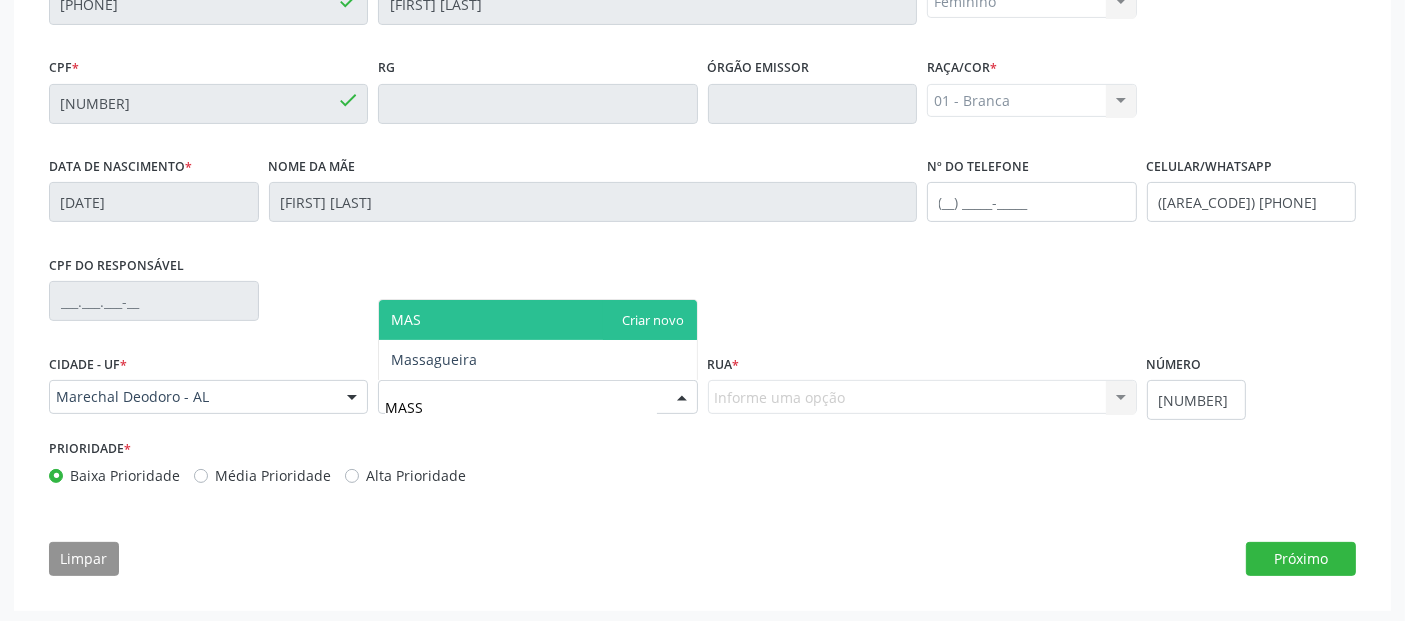type on "MASSA" 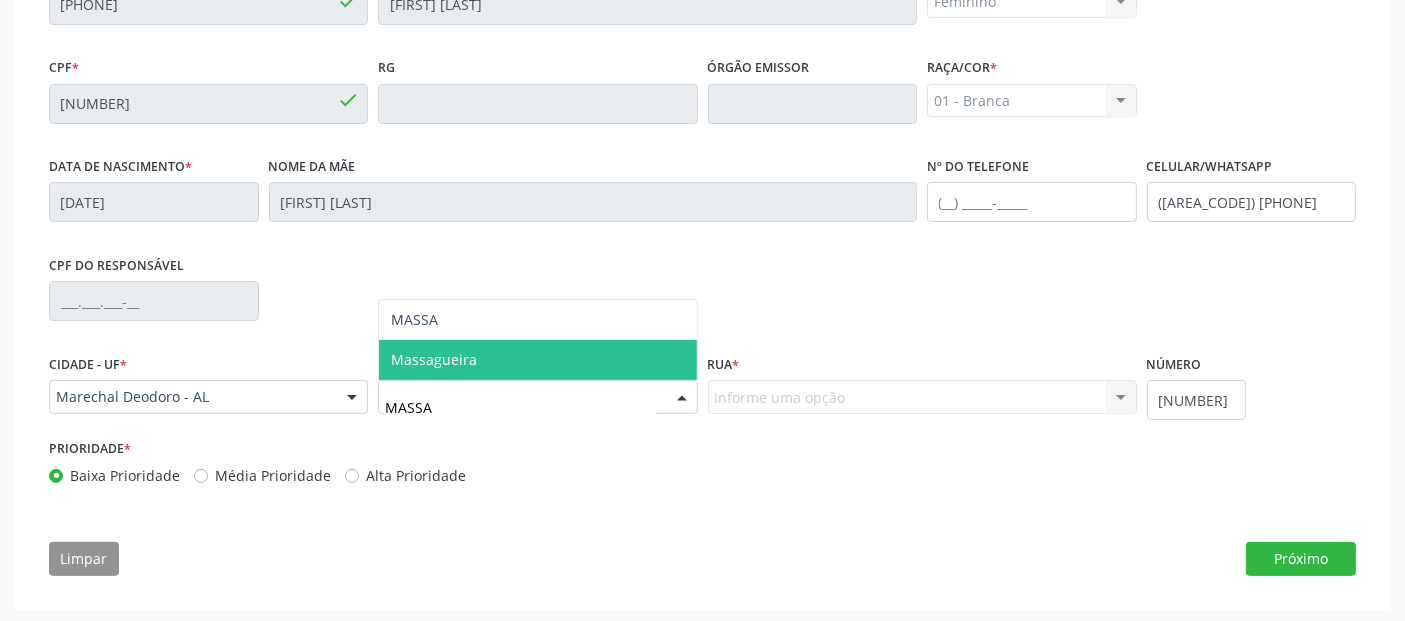 click on "Massagueira" at bounding box center [537, 360] 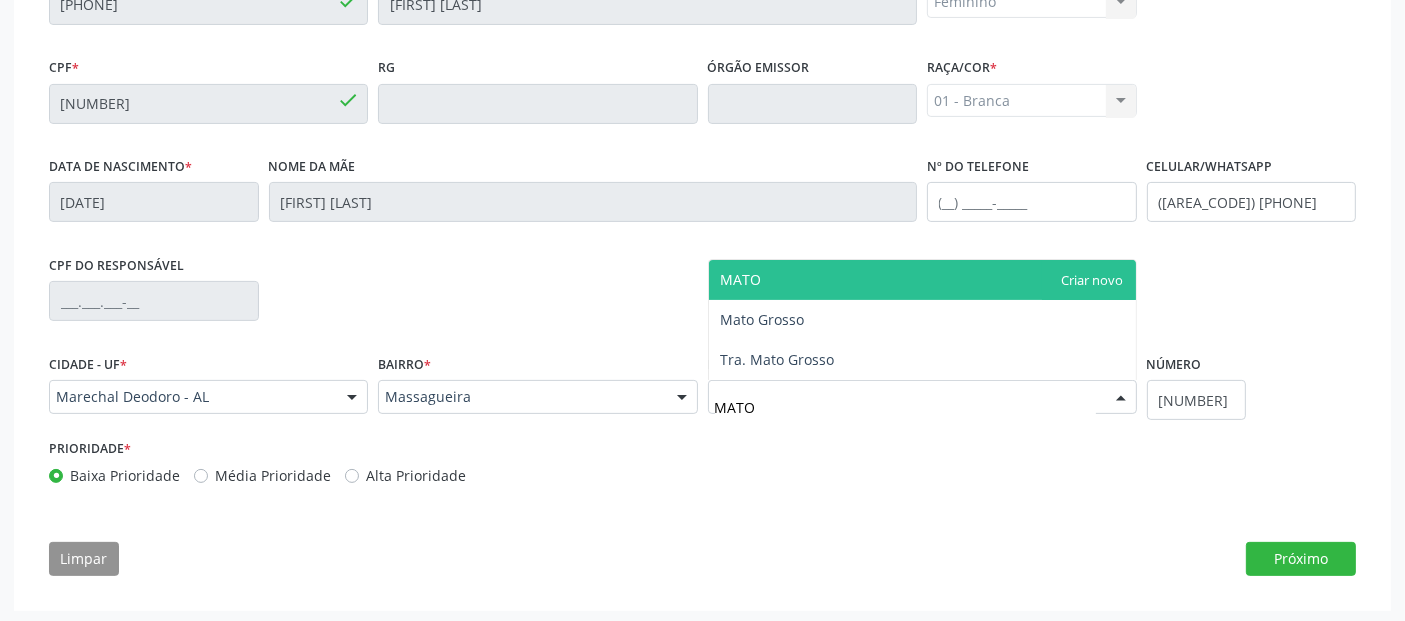 type on "MATO" 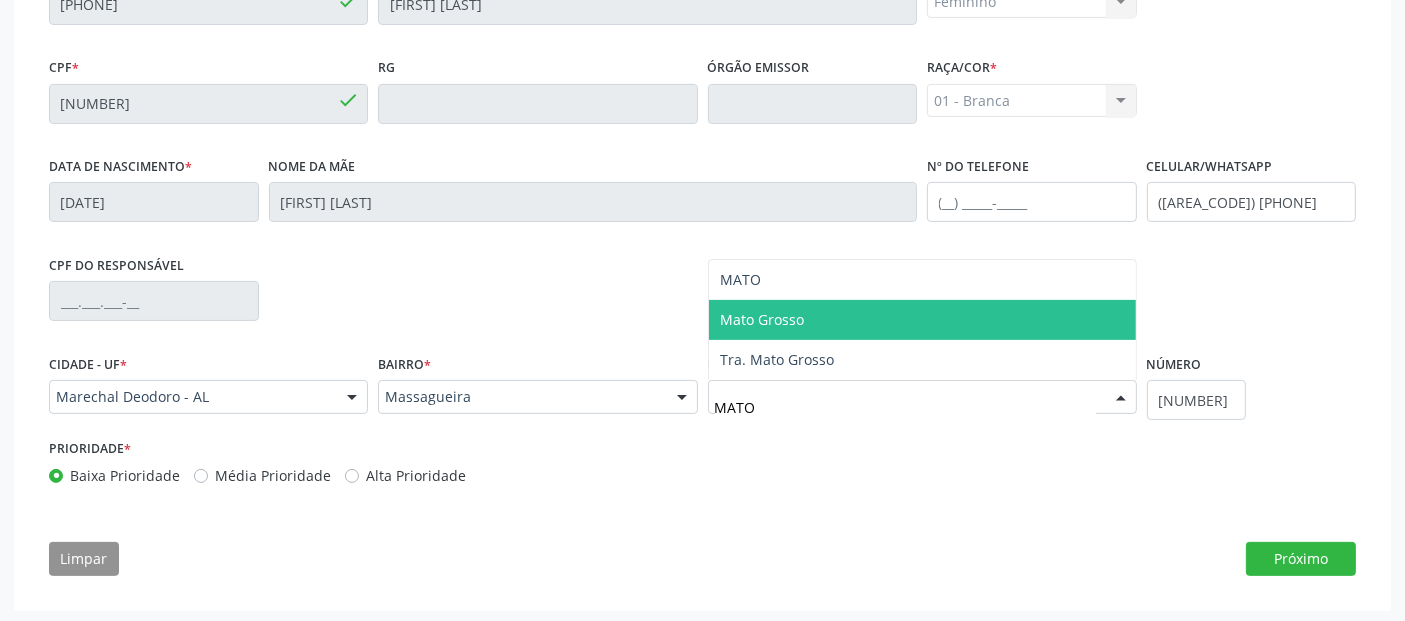 click on "Mato Grosso" at bounding box center (922, 320) 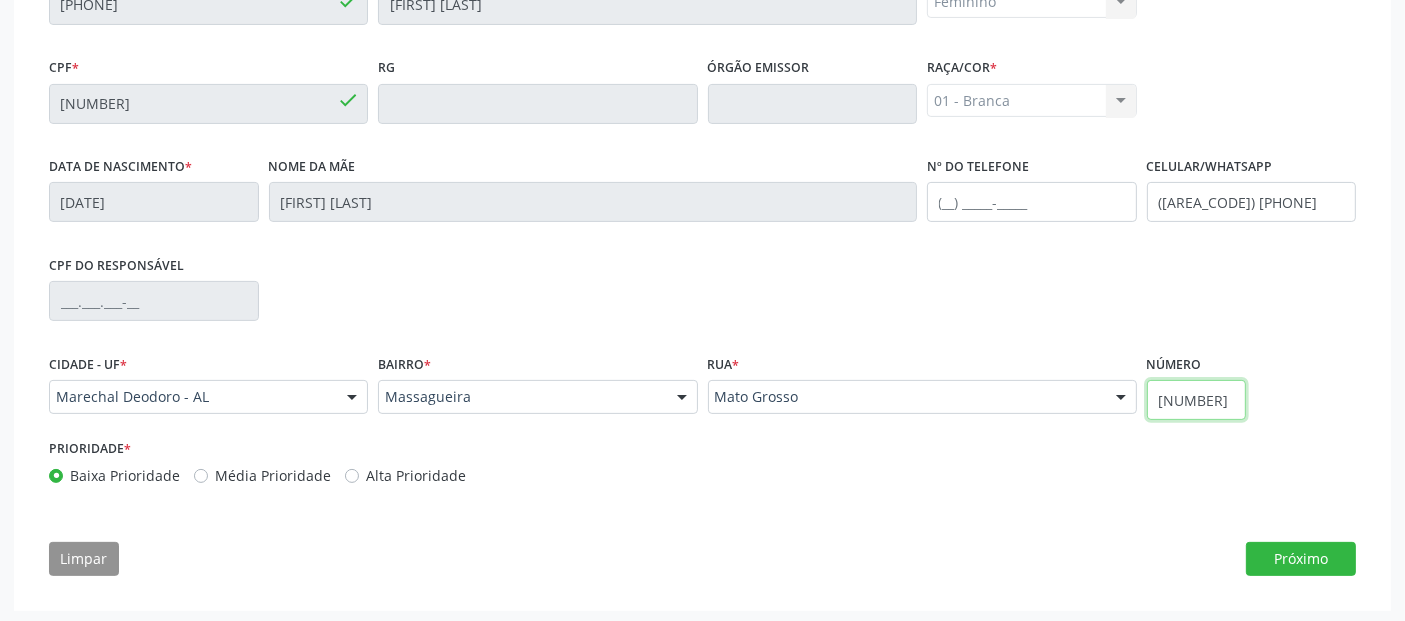 click on "[NUMBER]" at bounding box center (1197, 400) 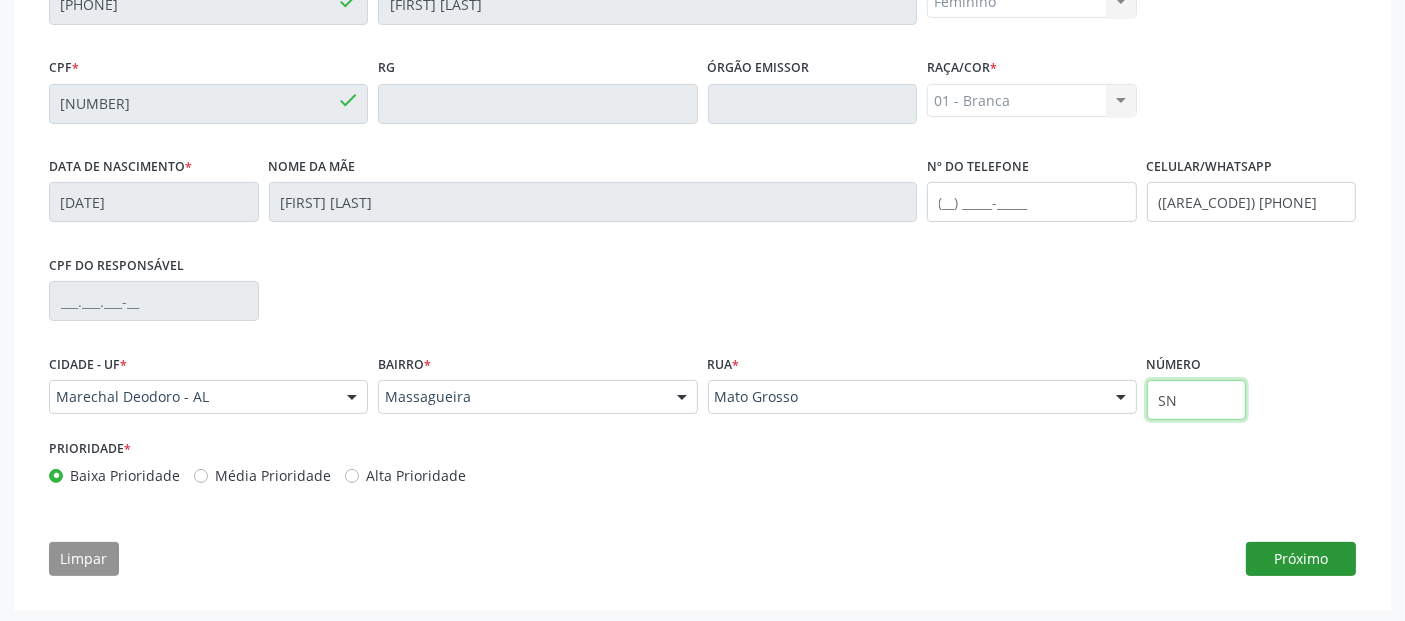 type on "SN" 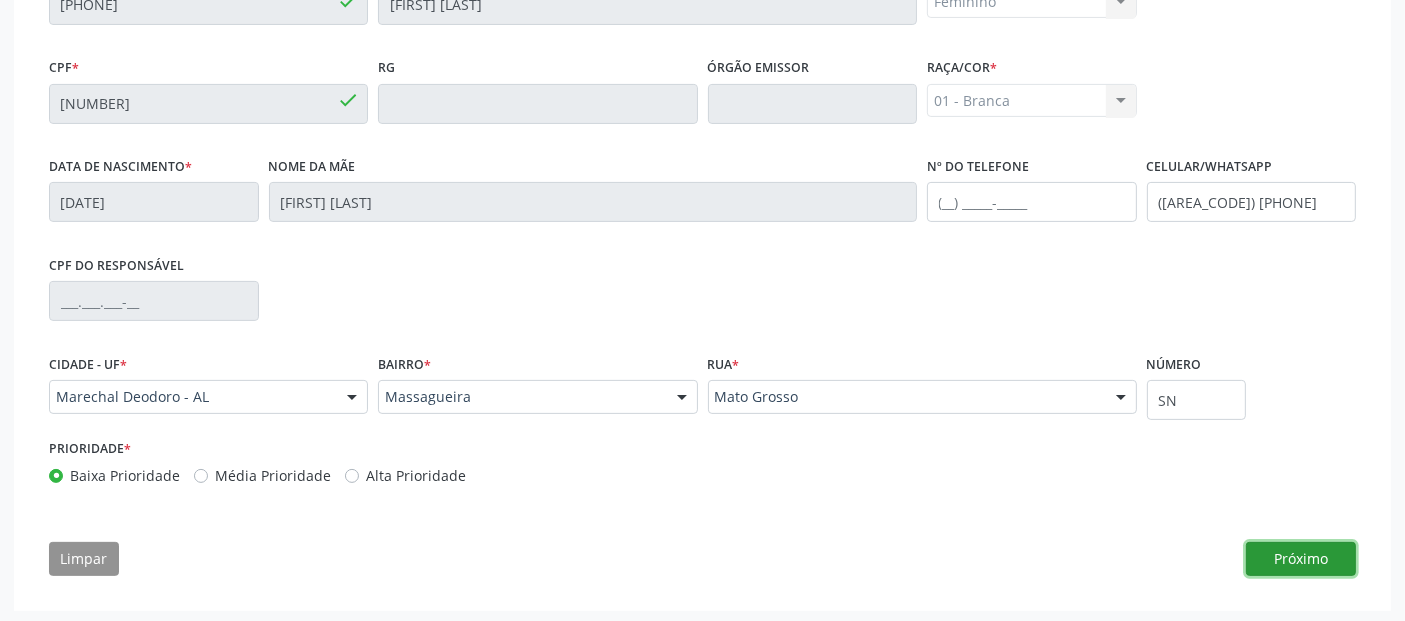 click on "Próximo" at bounding box center [1301, 559] 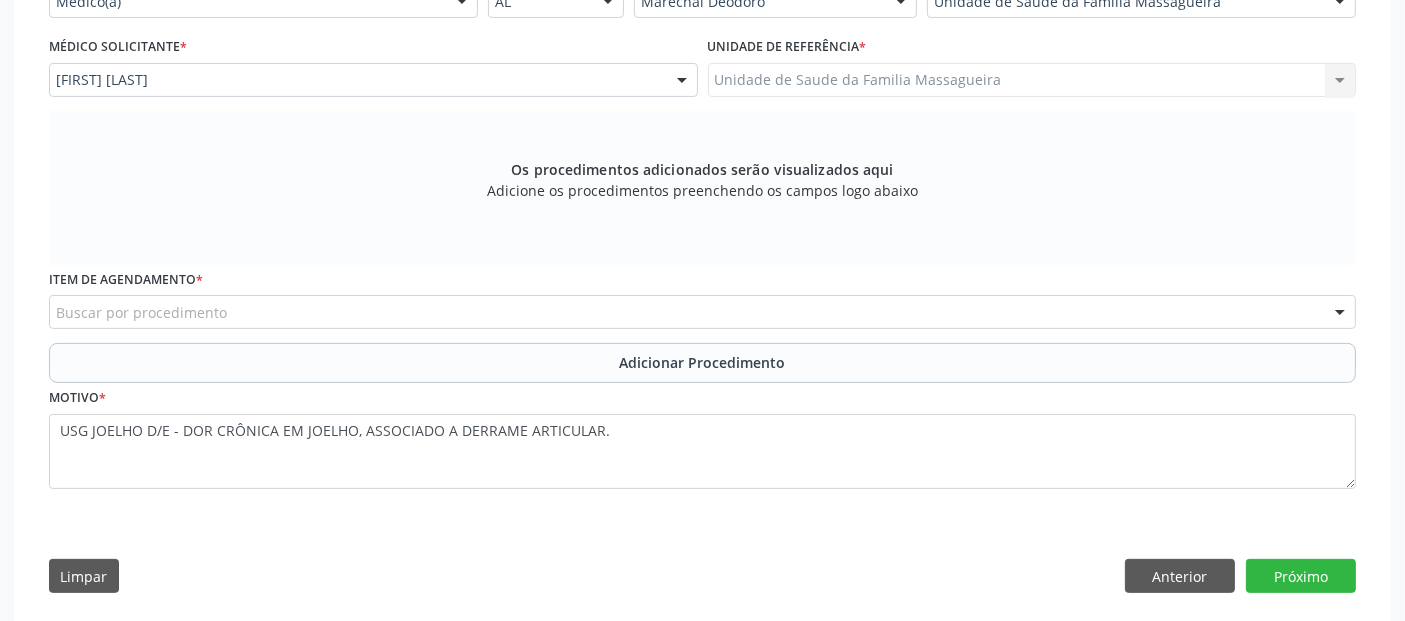 click on "Buscar por procedimento" at bounding box center (702, 312) 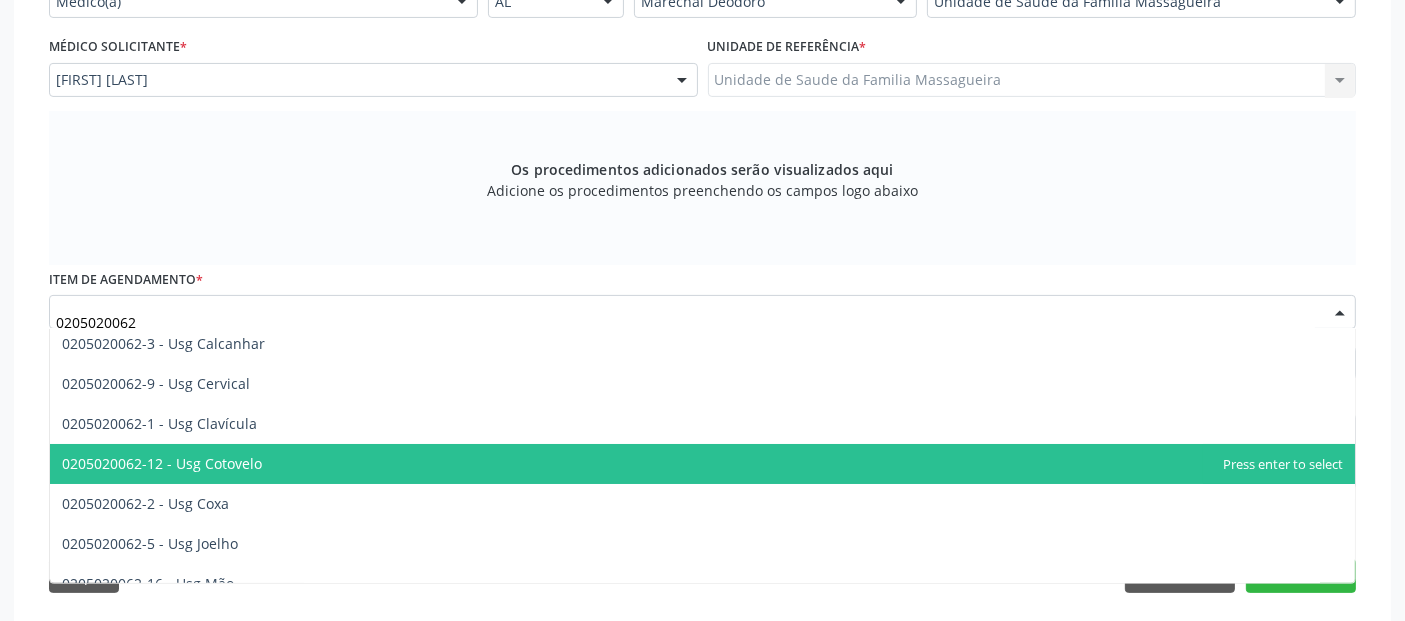 scroll, scrollTop: 96, scrollLeft: 0, axis: vertical 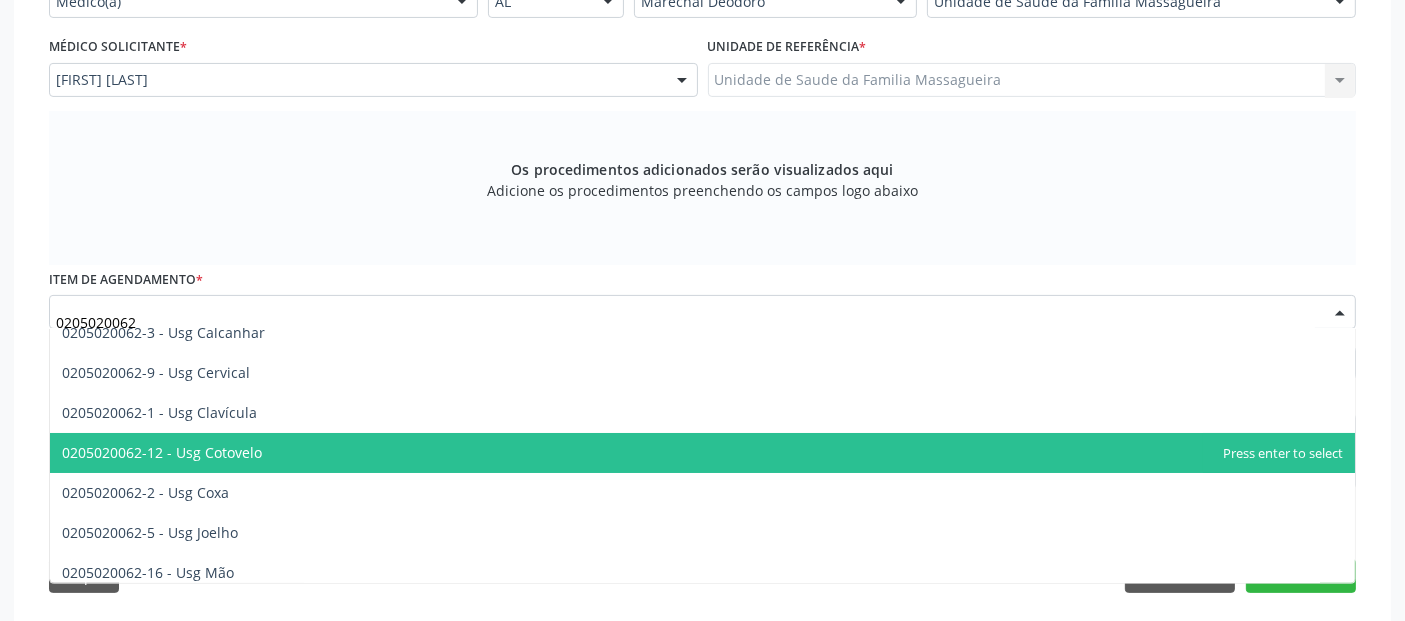 drag, startPoint x: 1332, startPoint y: 433, endPoint x: 1332, endPoint y: 446, distance: 13 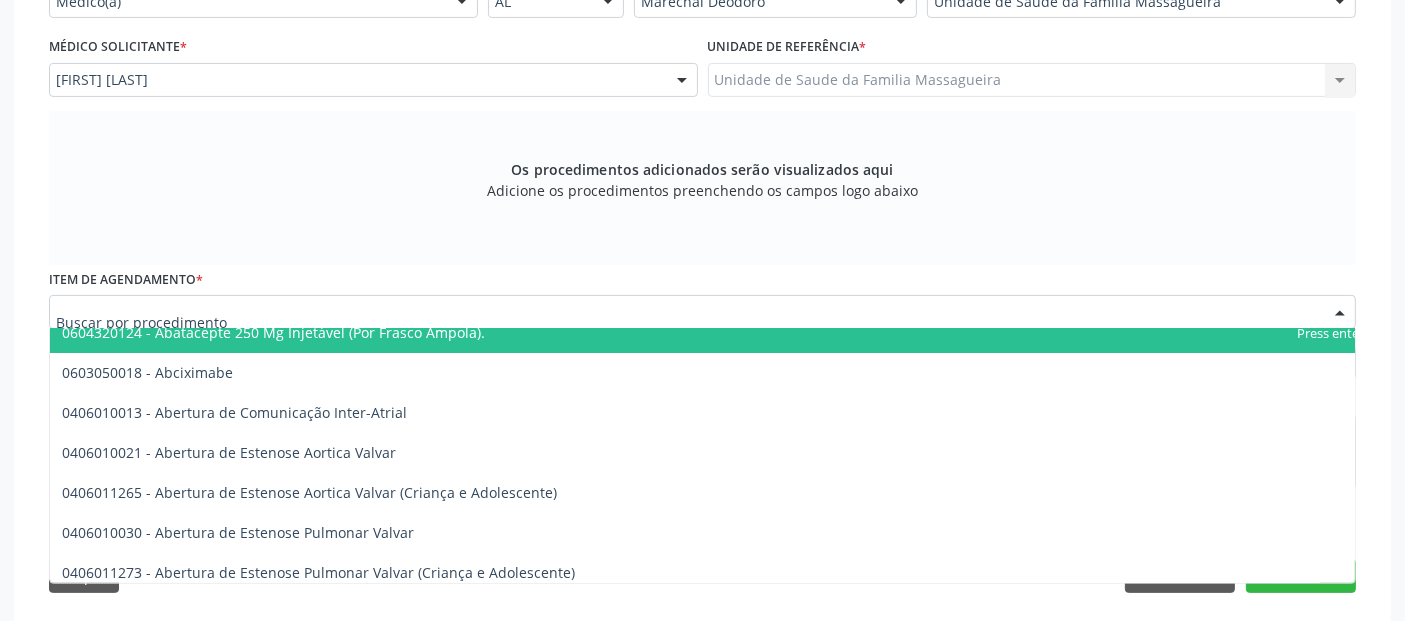 click at bounding box center (685, 322) 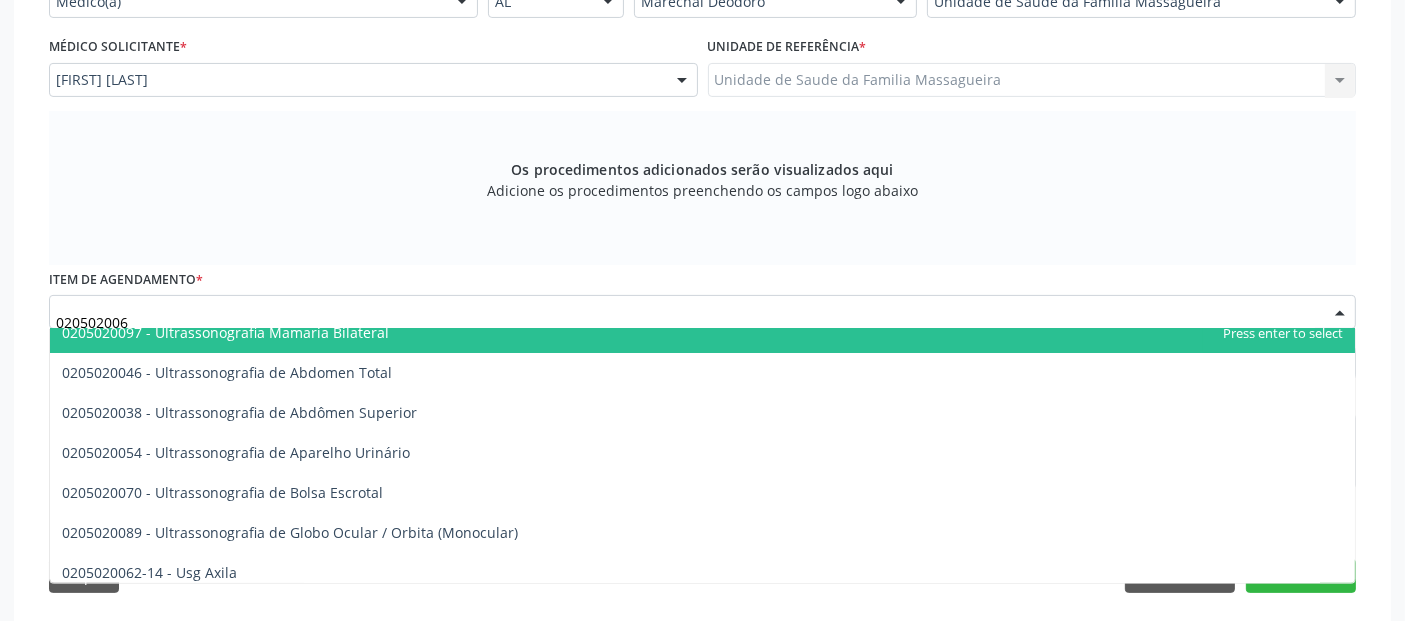type on "0205020062" 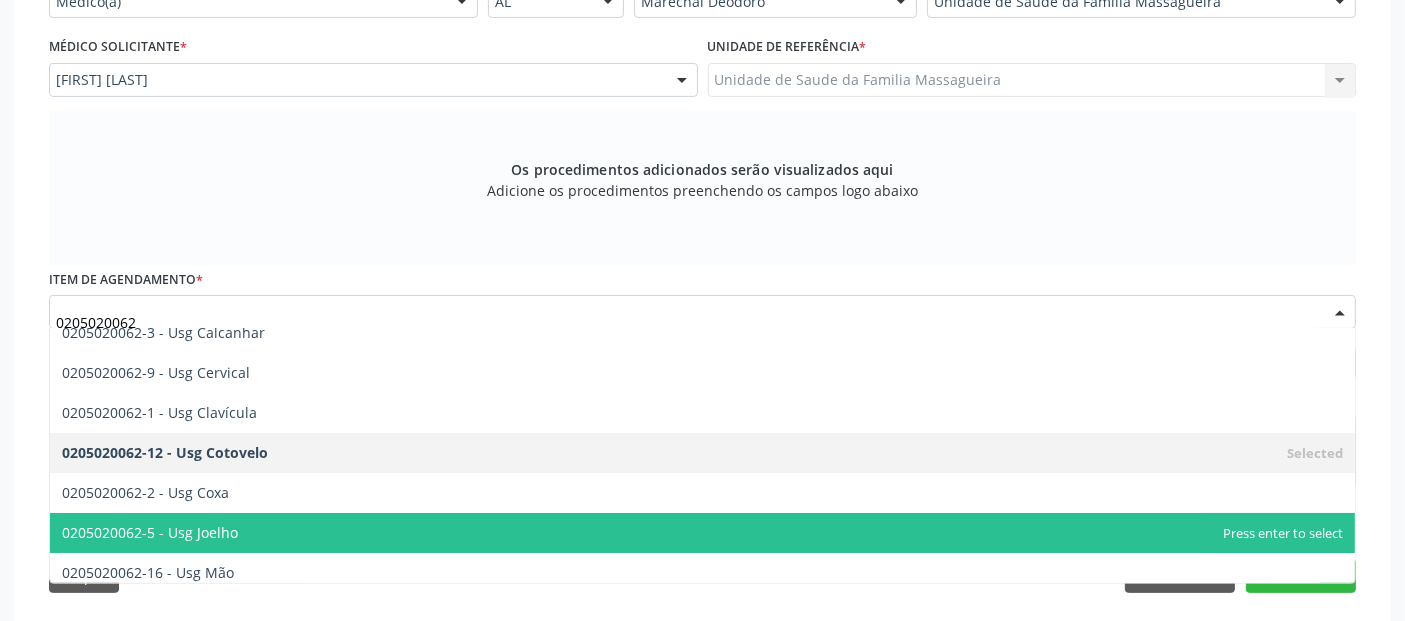 click on "0205020062-5 - Usg Joelho" at bounding box center [702, 533] 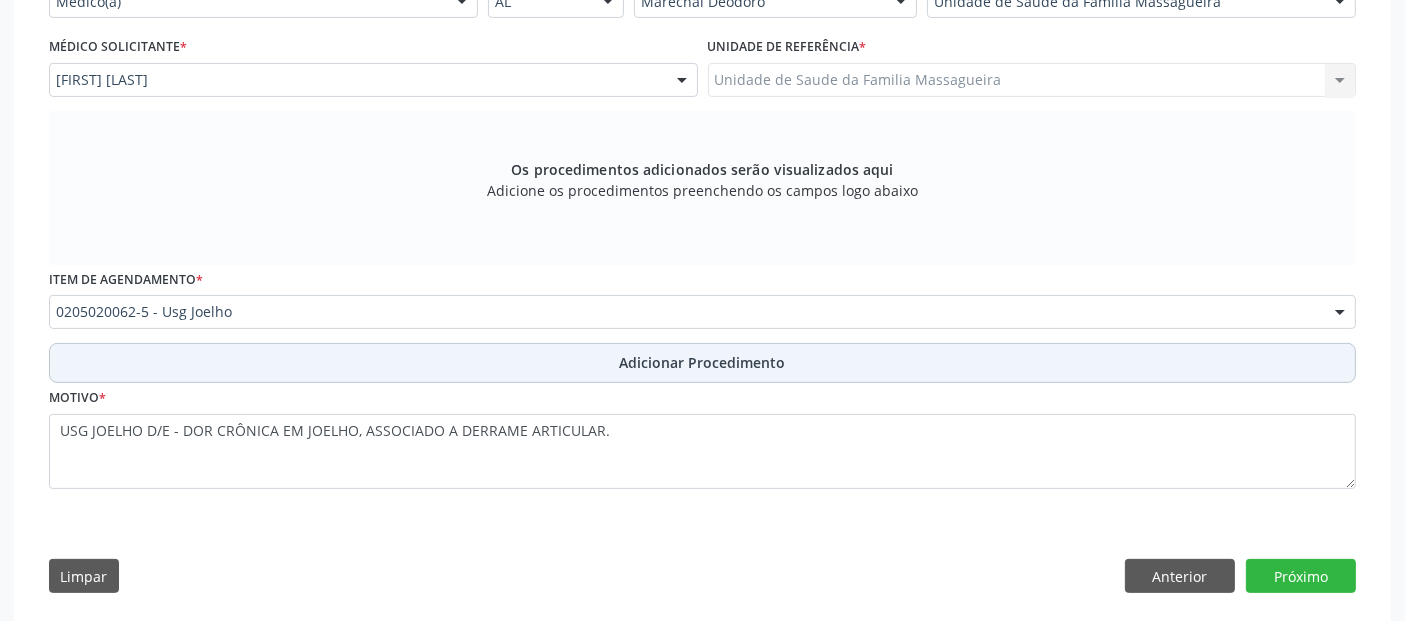 click on "Adicionar Procedimento" at bounding box center (702, 363) 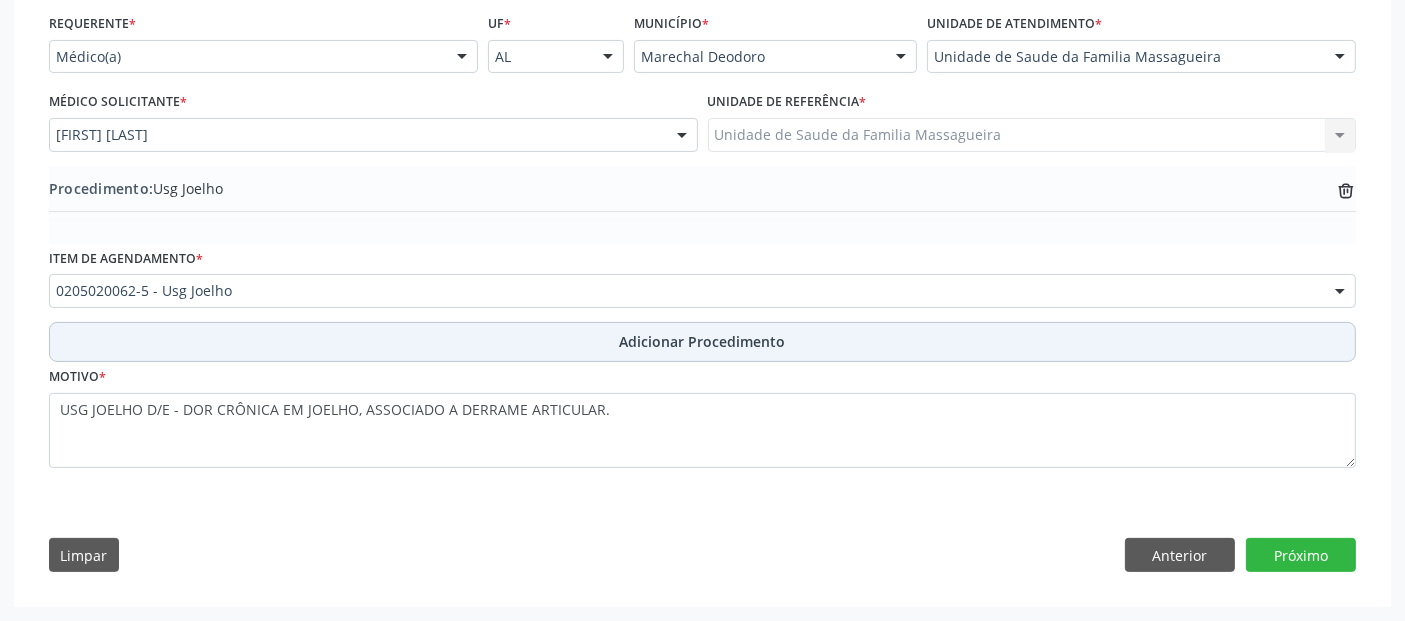 scroll, scrollTop: 455, scrollLeft: 0, axis: vertical 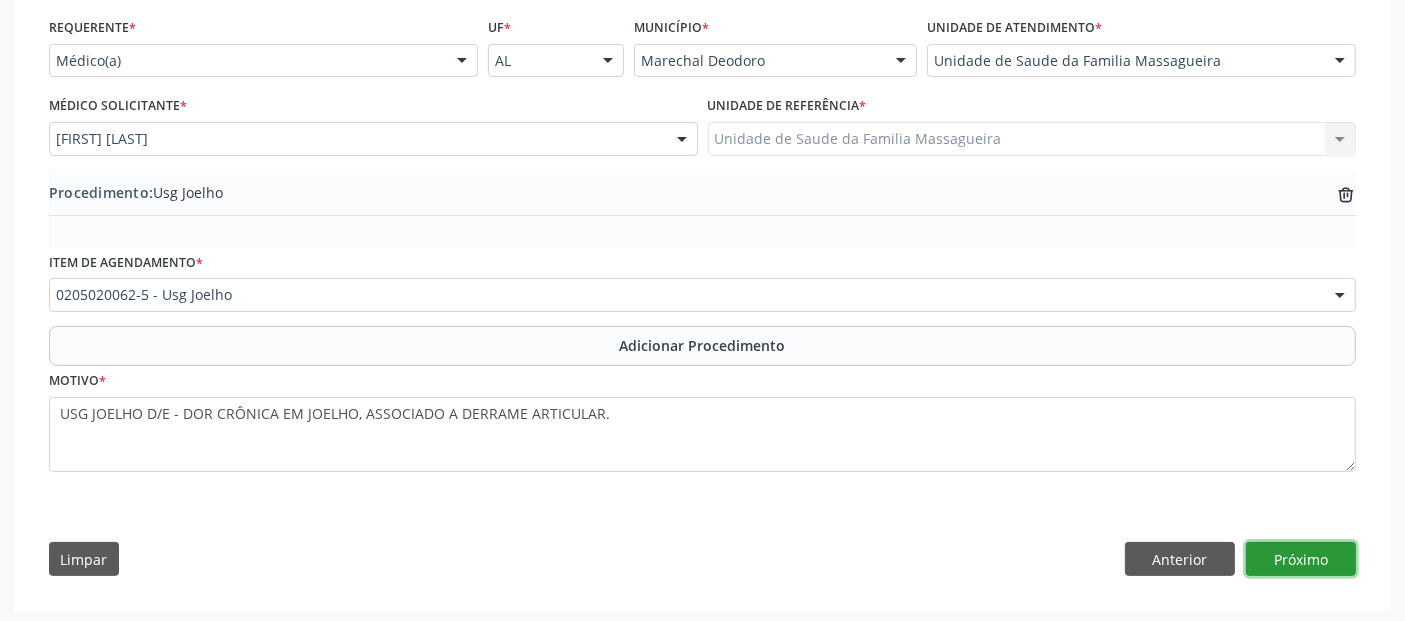 click on "Próximo" at bounding box center [1301, 559] 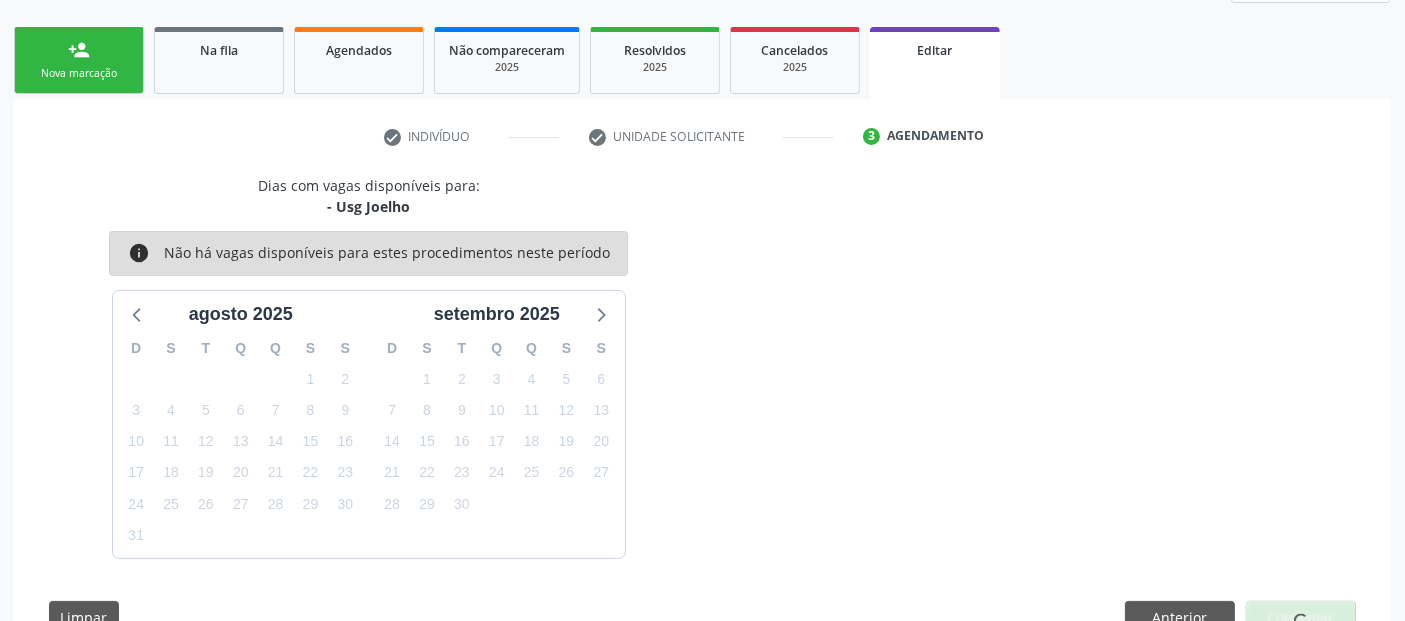 scroll, scrollTop: 359, scrollLeft: 0, axis: vertical 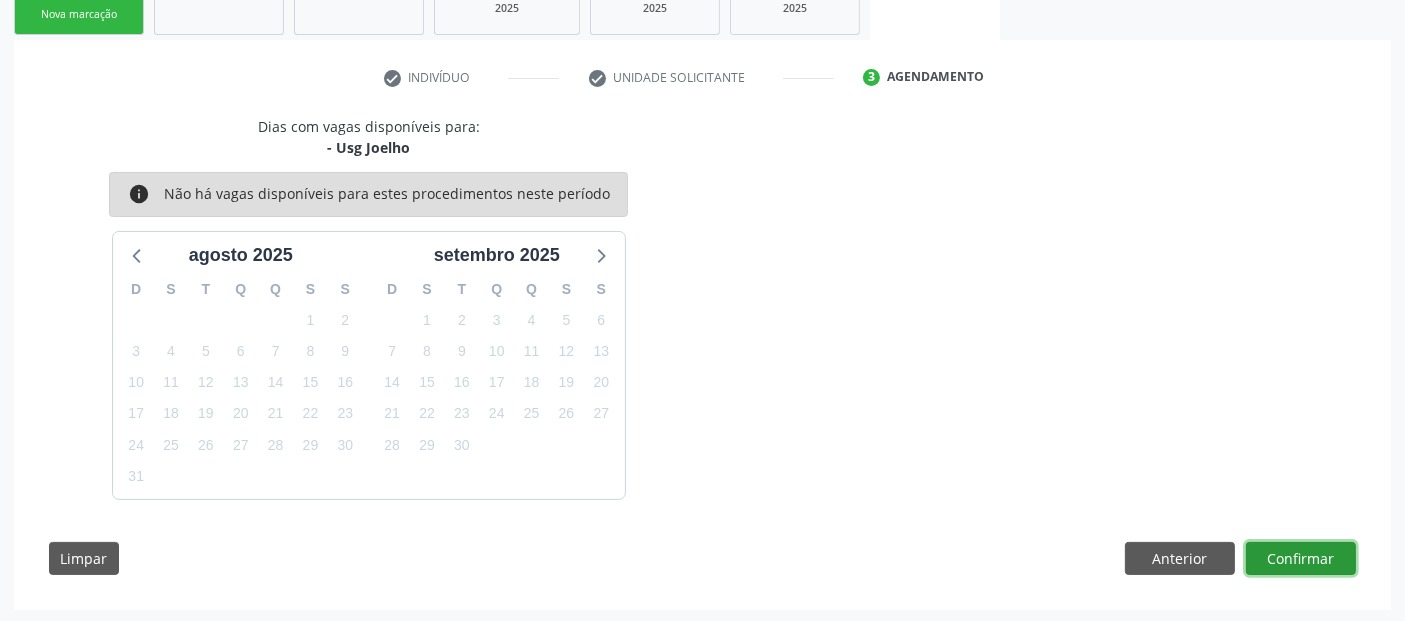 click on "Confirmar" at bounding box center (1301, 559) 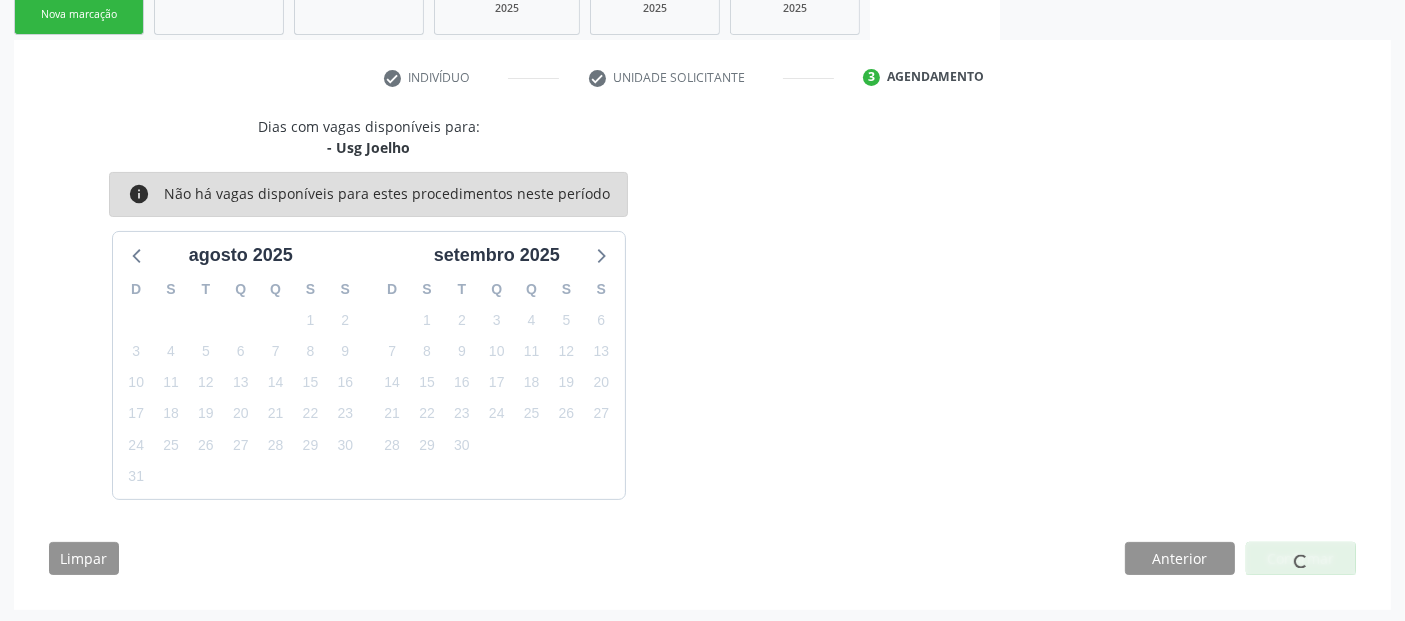 scroll, scrollTop: 0, scrollLeft: 0, axis: both 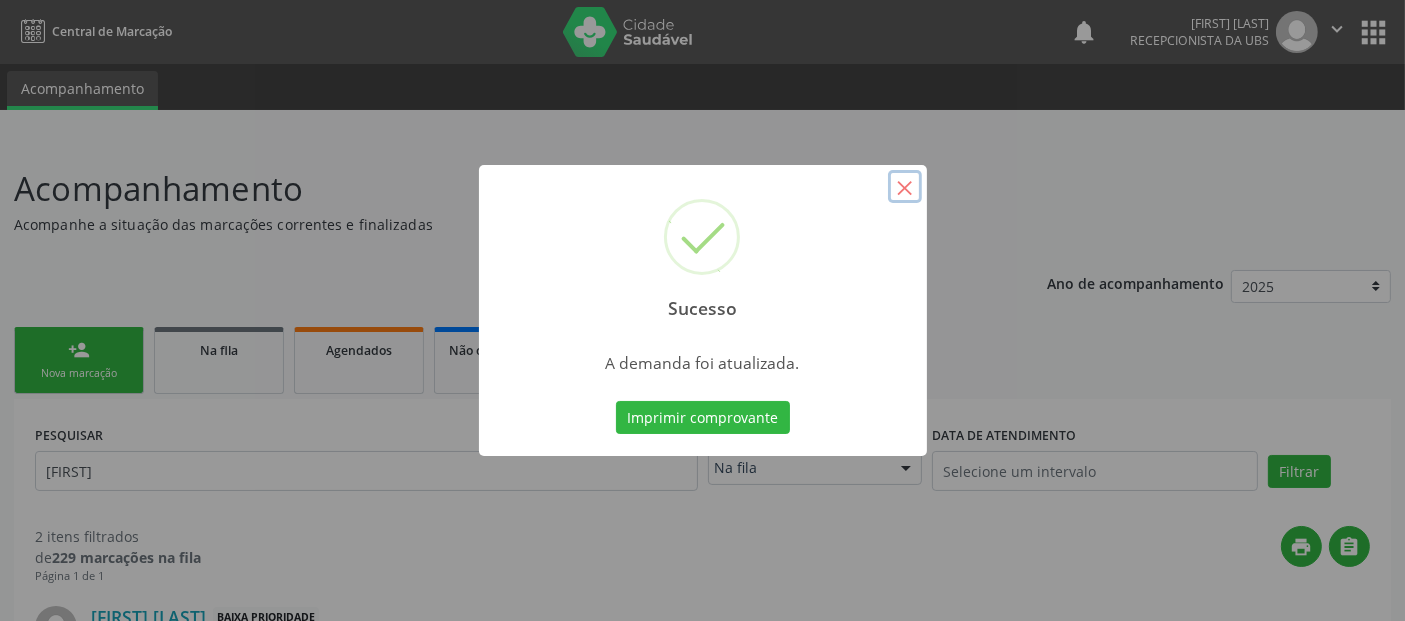 click on "×" at bounding box center [905, 187] 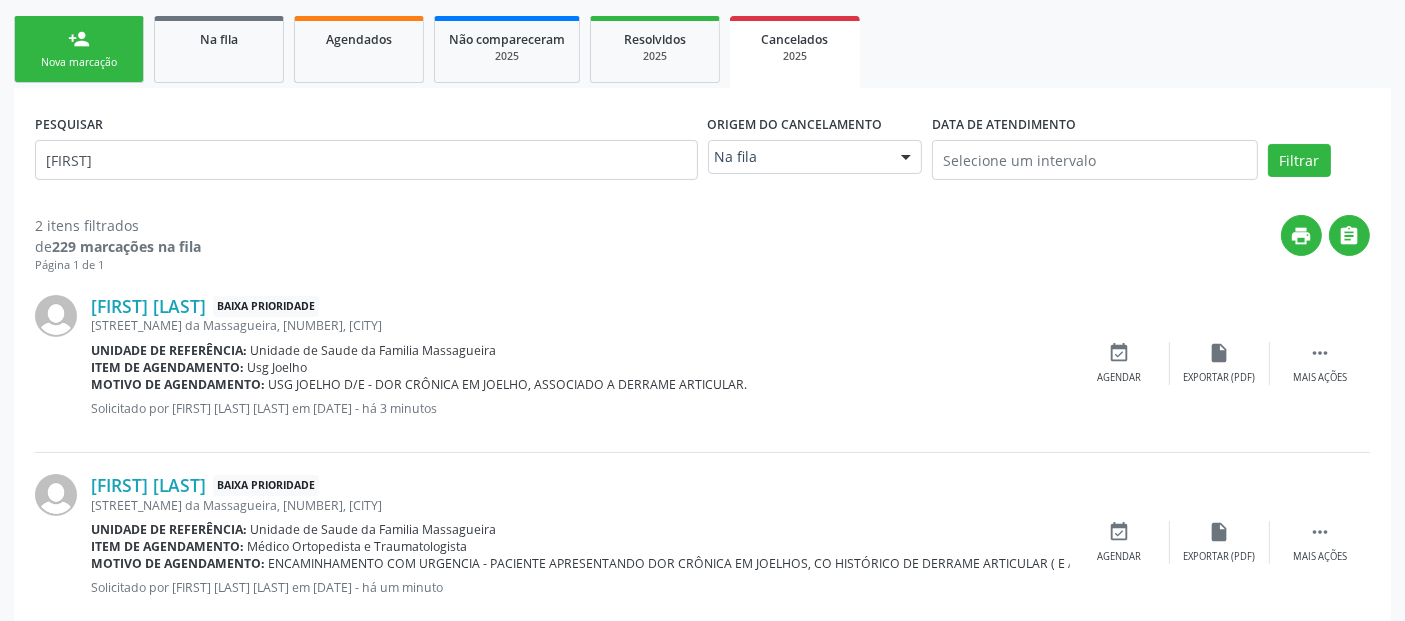 scroll, scrollTop: 320, scrollLeft: 0, axis: vertical 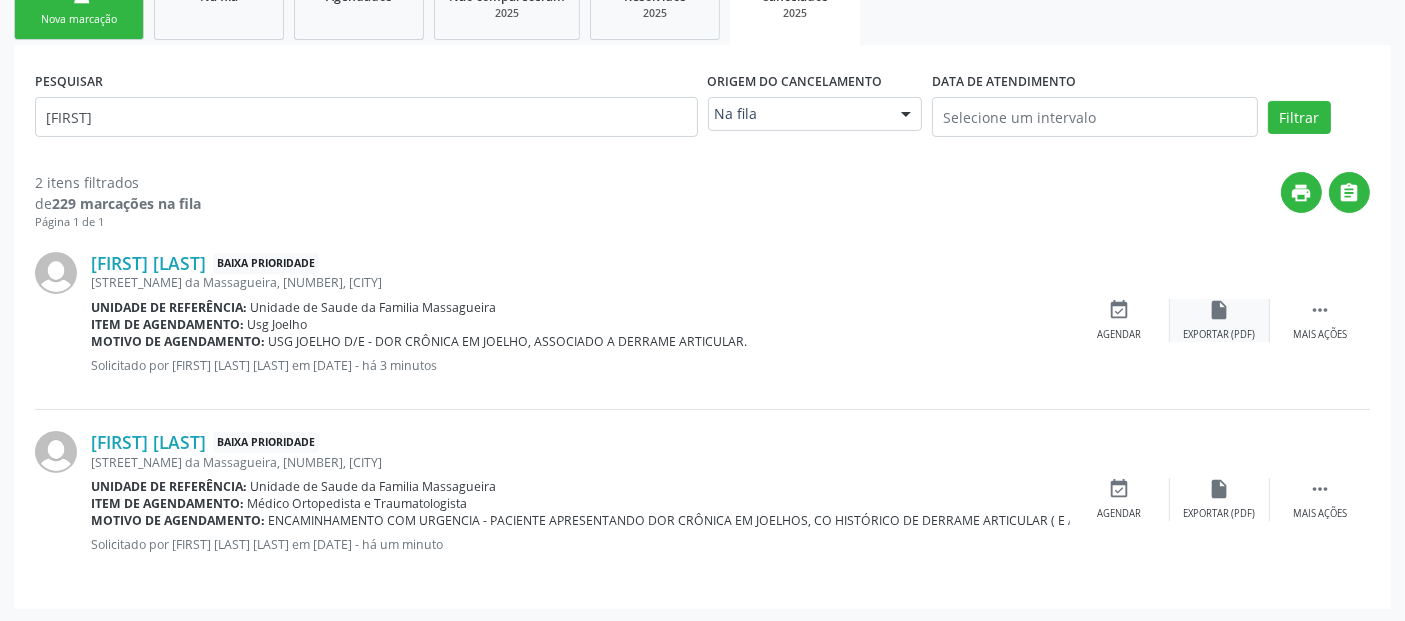 click on "Exportar (PDF)" at bounding box center [1220, 335] 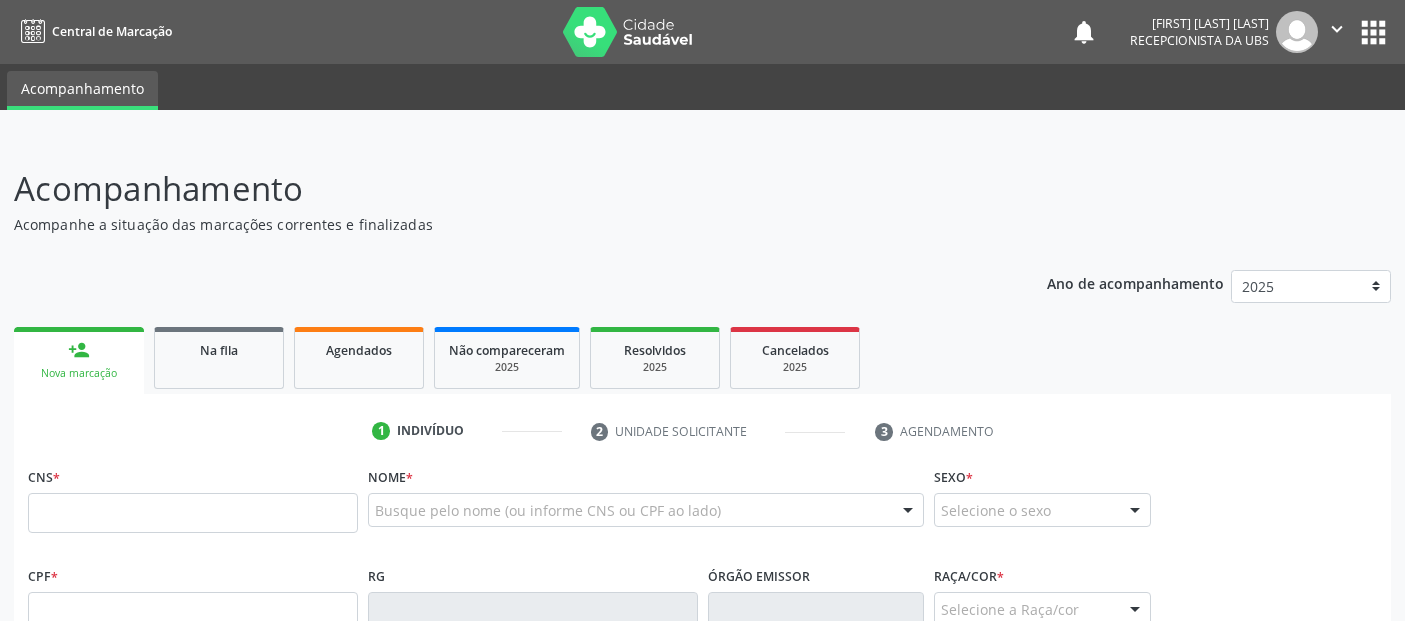 scroll, scrollTop: 420, scrollLeft: 0, axis: vertical 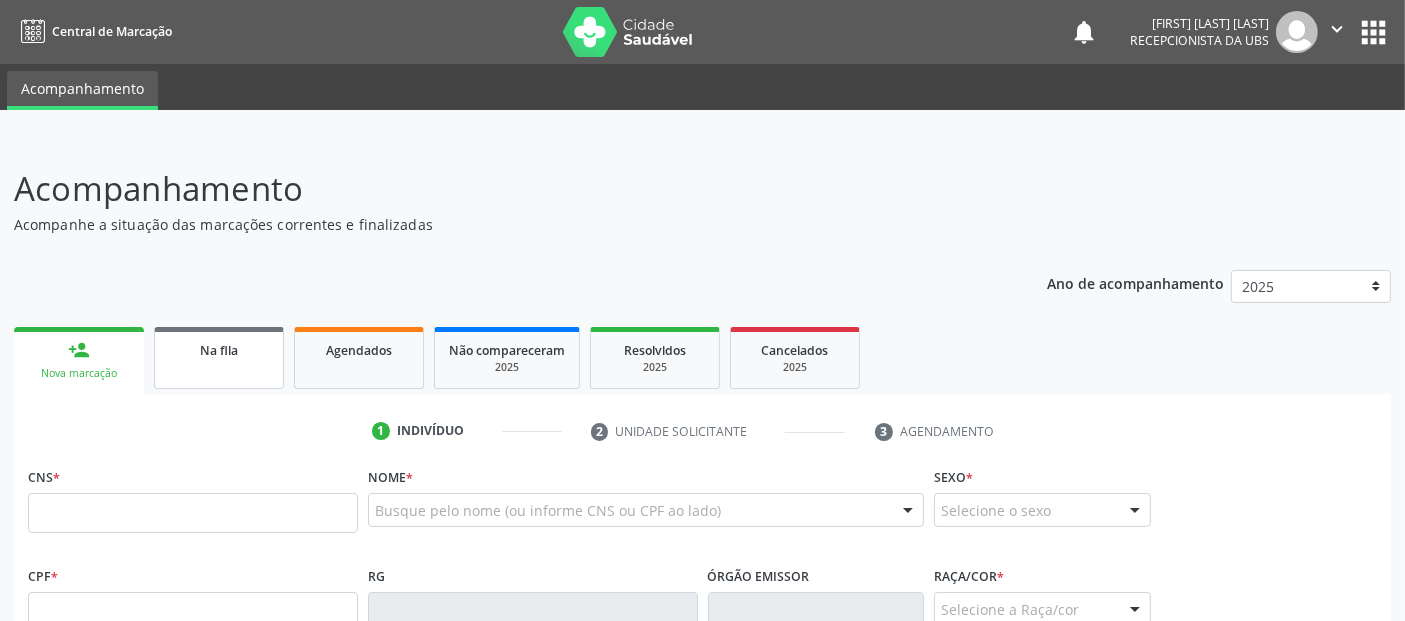 click on "Na fila" at bounding box center (219, 358) 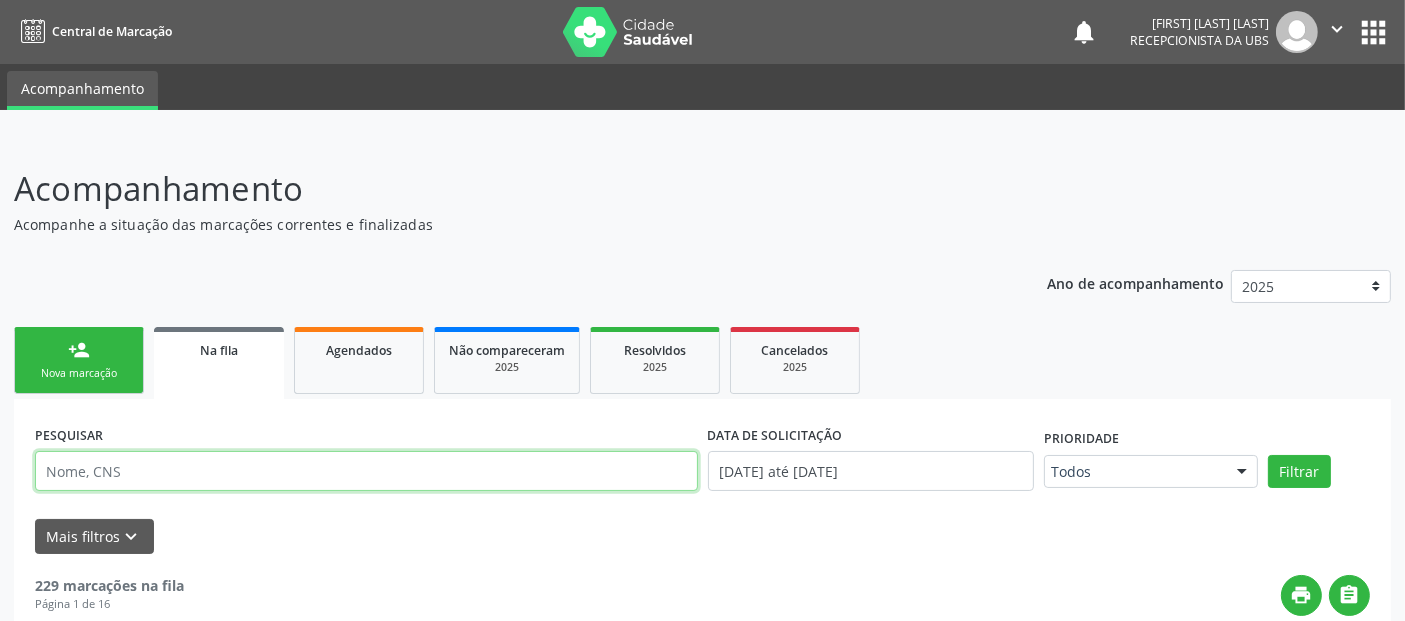 click at bounding box center [366, 471] 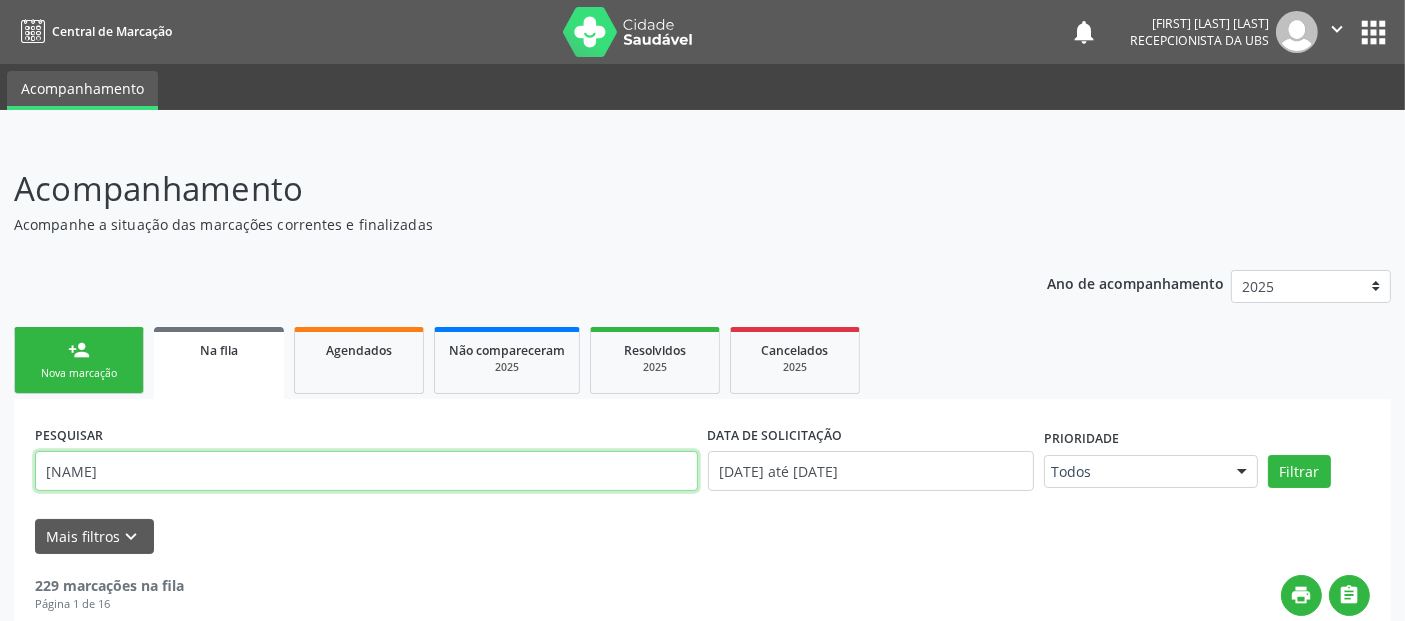 type on "[NAME]" 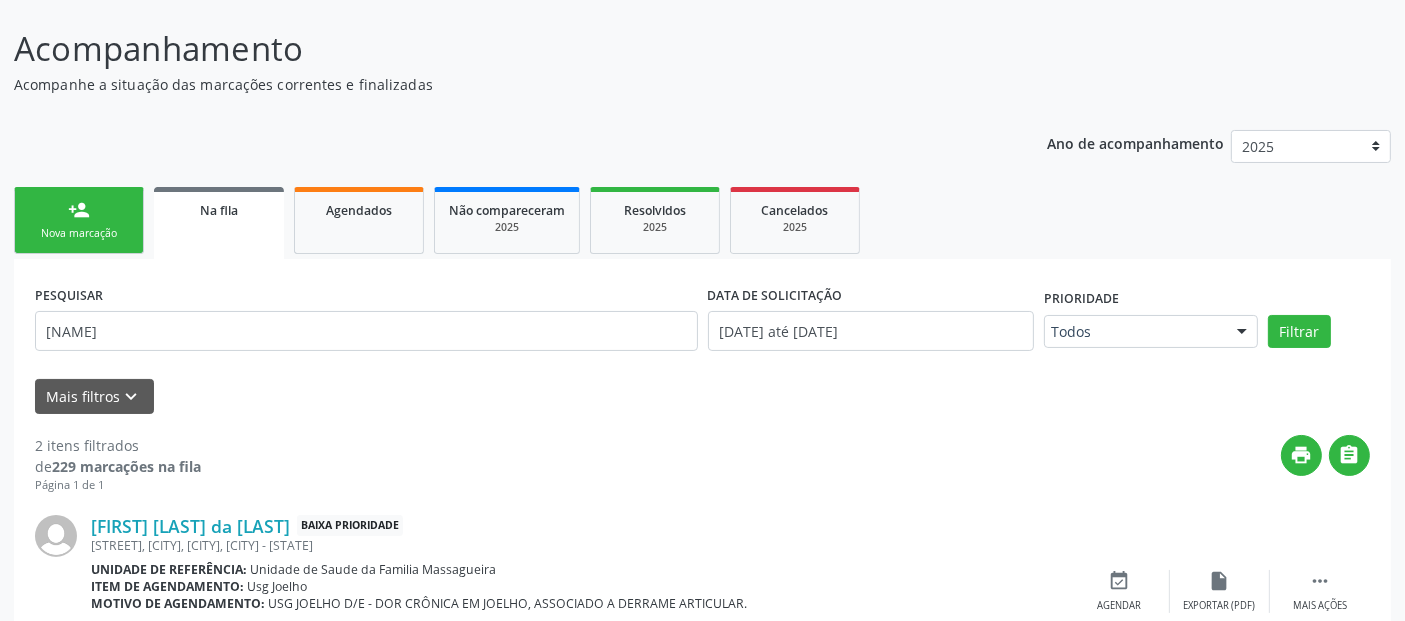 scroll, scrollTop: 4, scrollLeft: 0, axis: vertical 